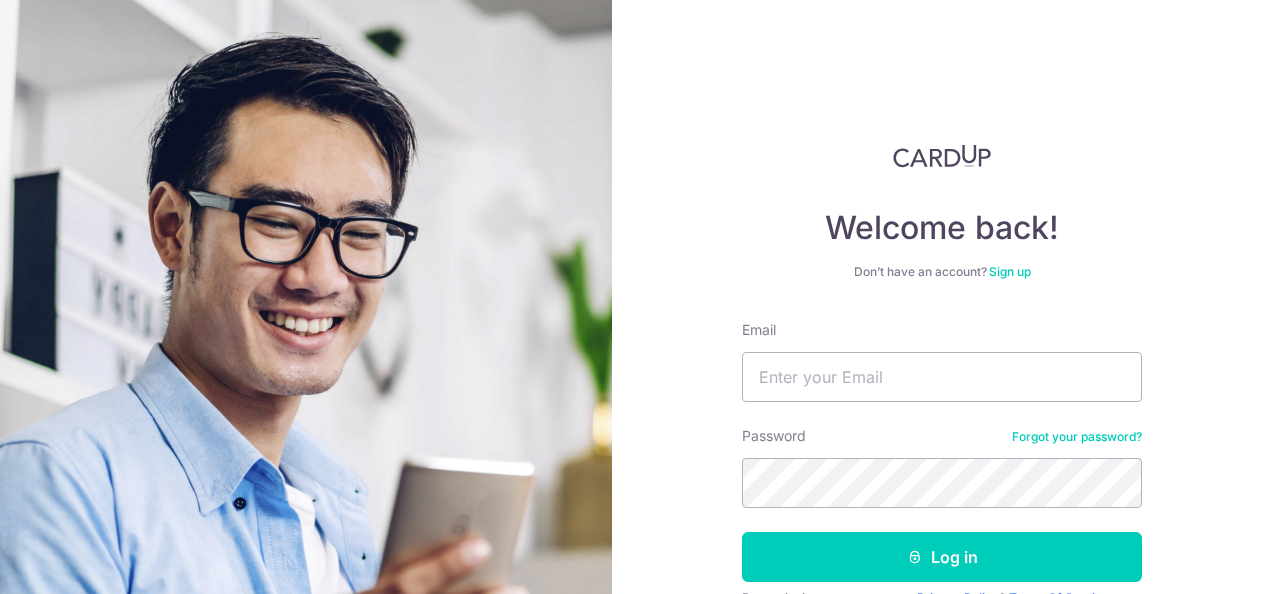 scroll, scrollTop: 0, scrollLeft: 0, axis: both 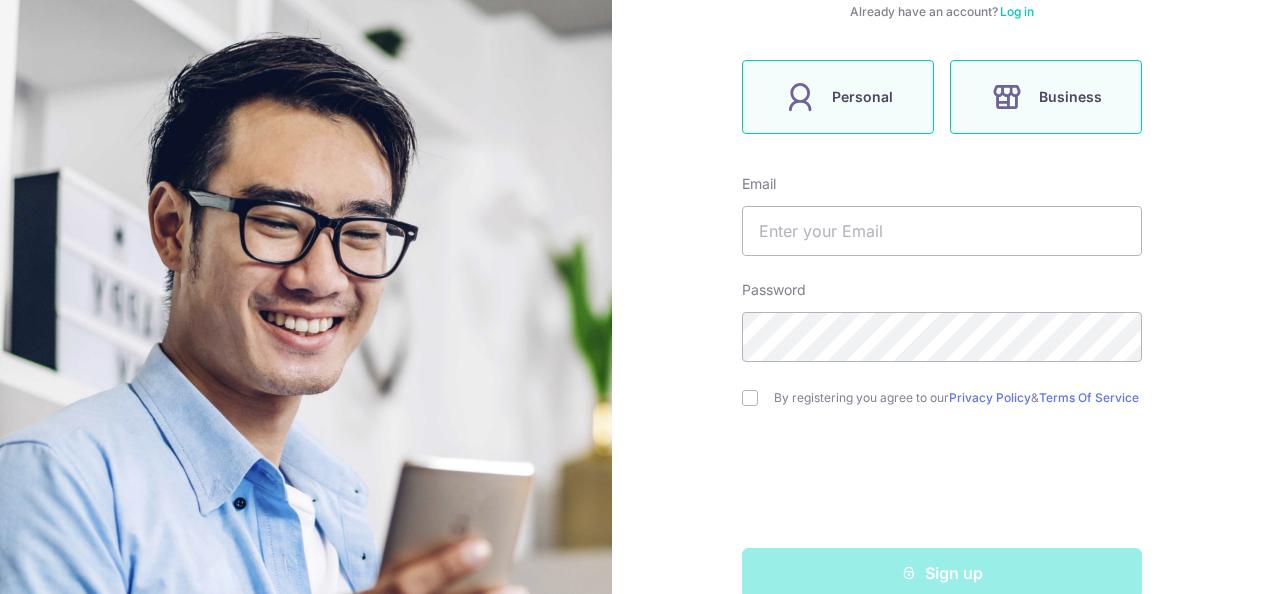 click on "Personal" at bounding box center [838, 97] 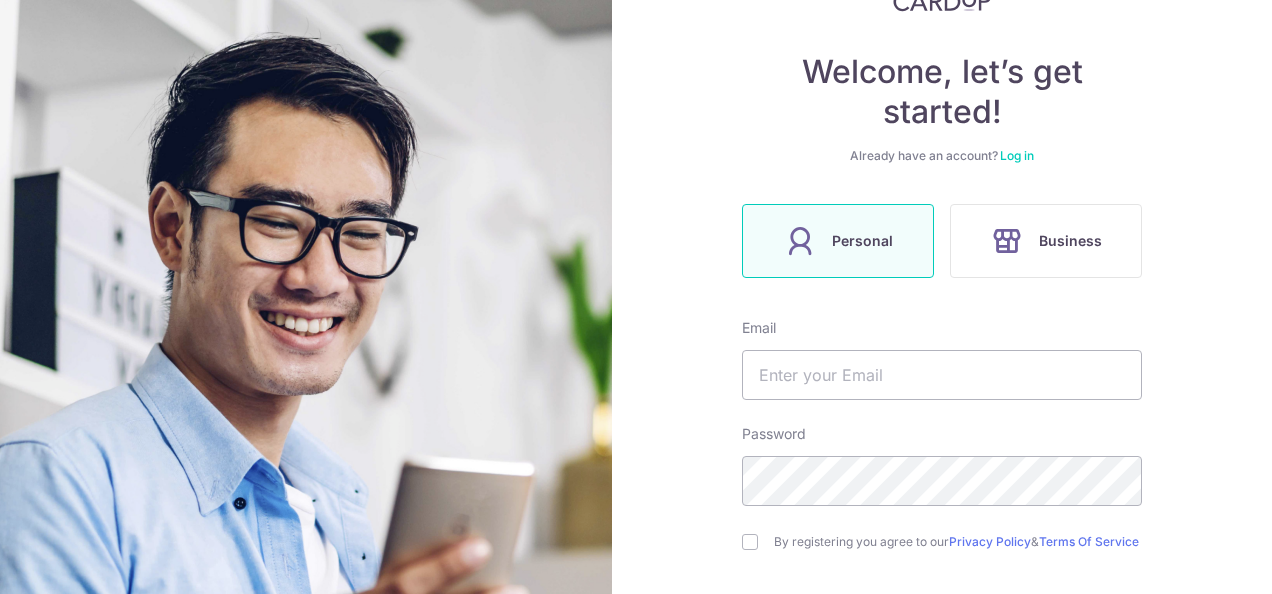 scroll, scrollTop: 342, scrollLeft: 0, axis: vertical 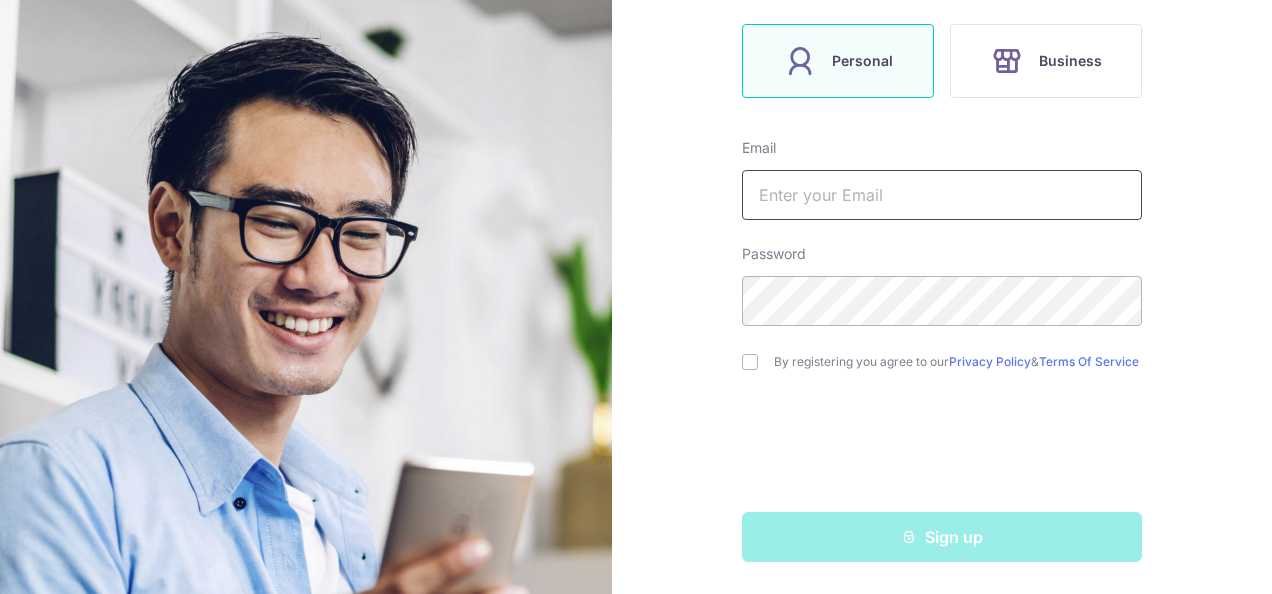 click at bounding box center (942, 195) 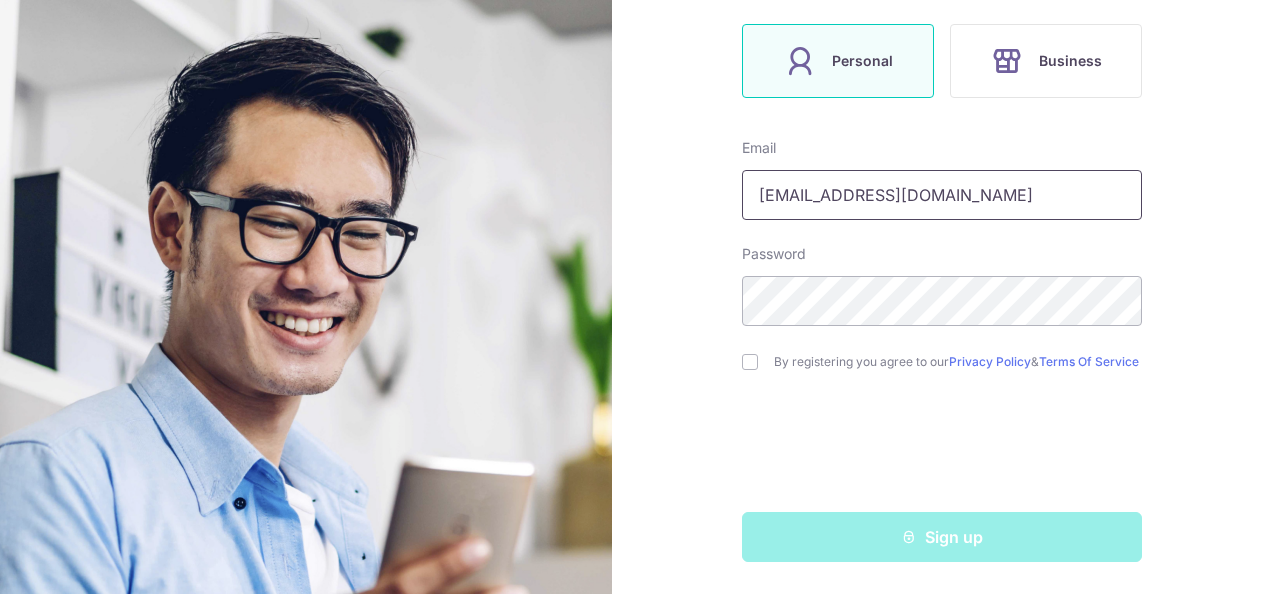 type on "kennyhoi85@gmail.com" 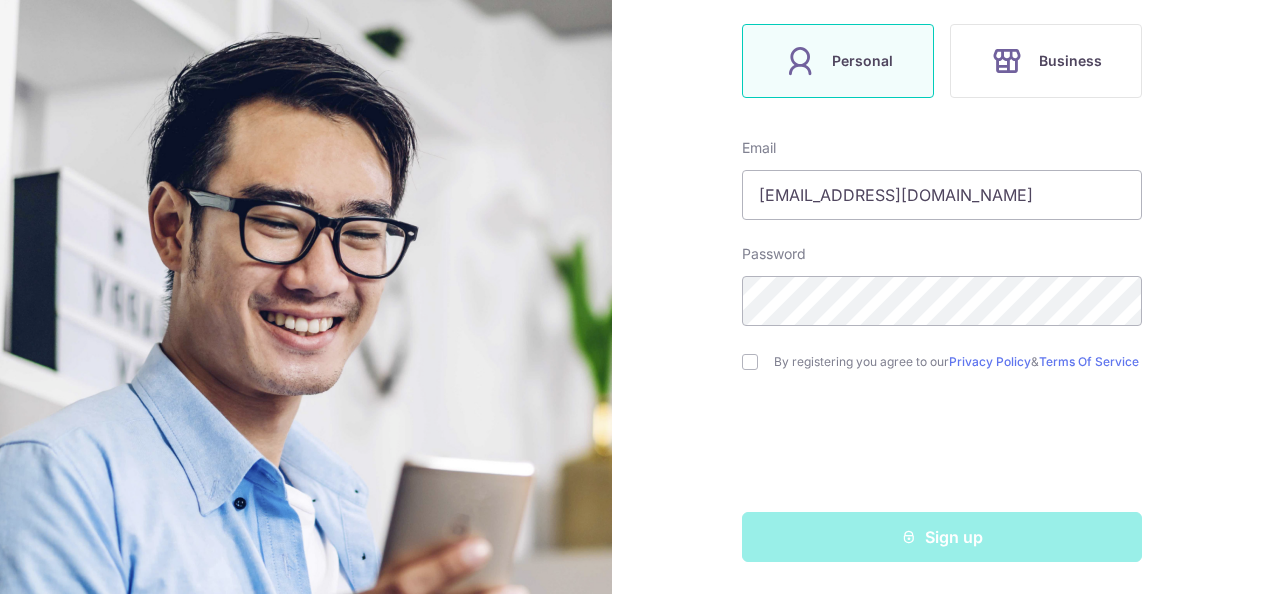 click on "Sign up" at bounding box center (942, 537) 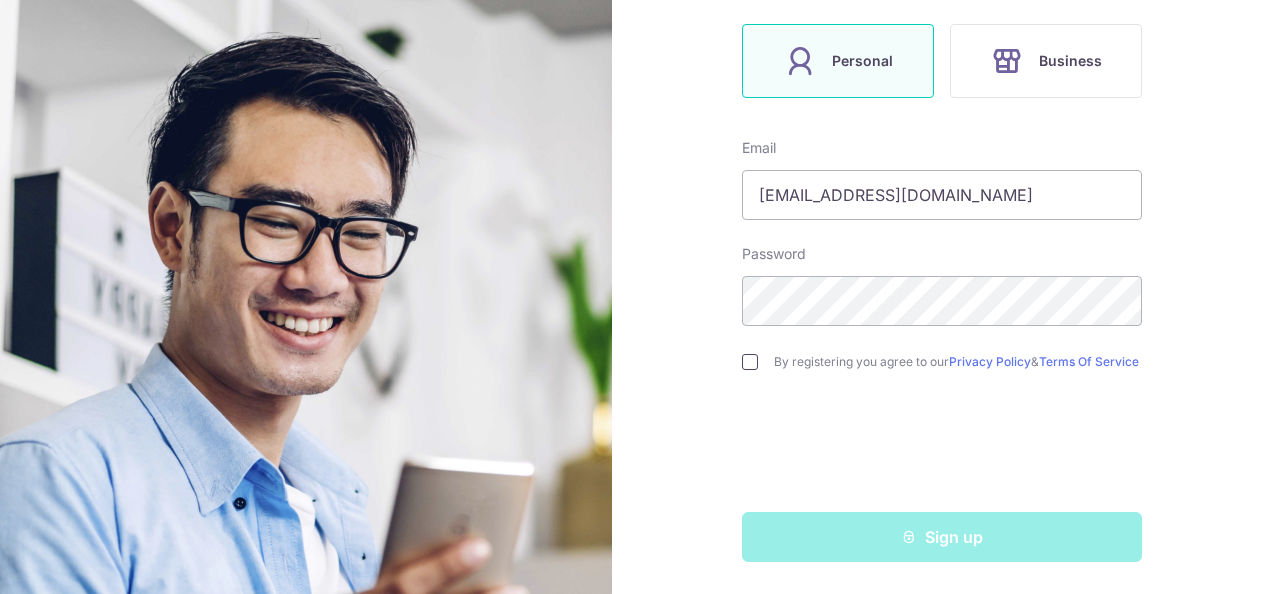 click at bounding box center [750, 362] 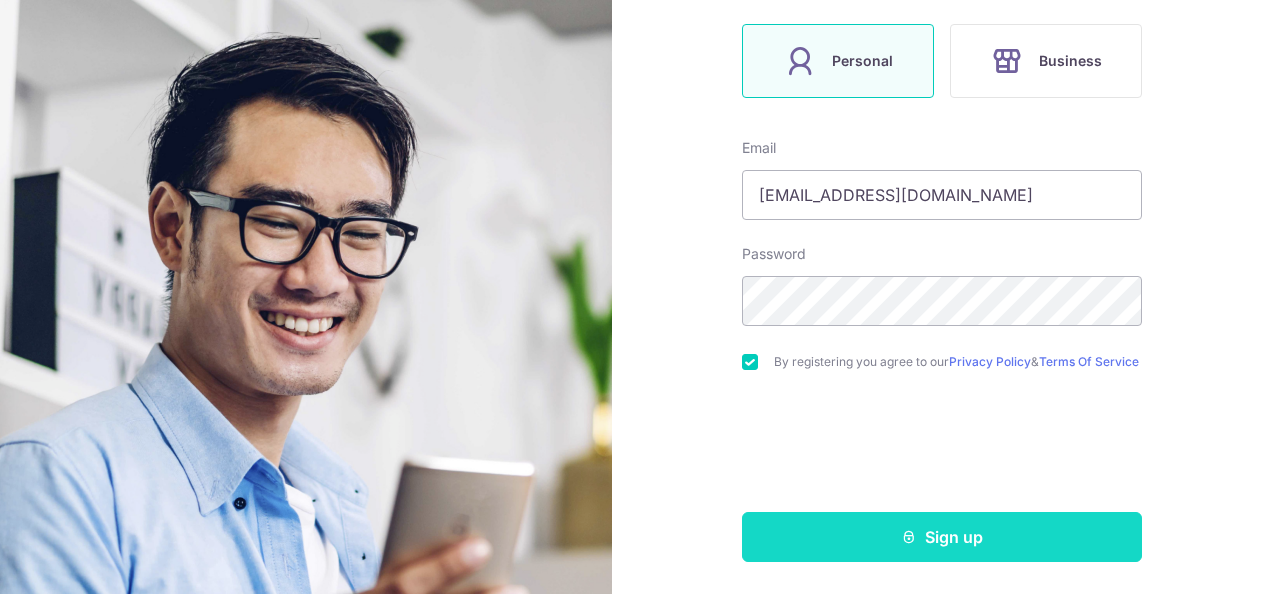 click on "Sign up" at bounding box center (942, 537) 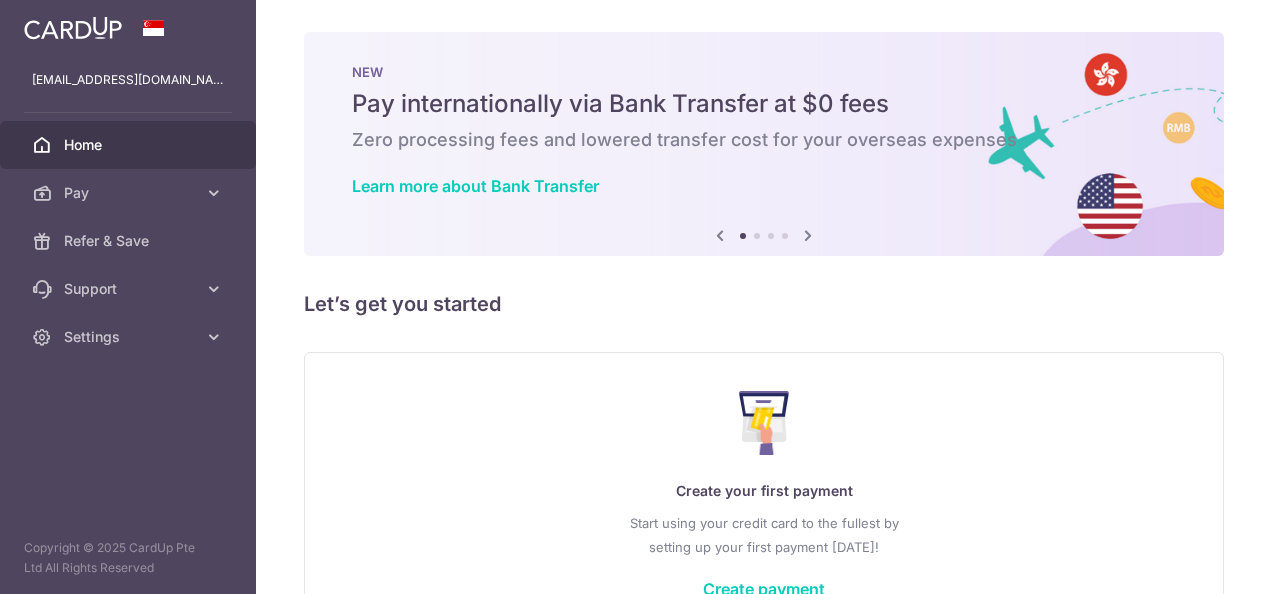 scroll, scrollTop: 0, scrollLeft: 0, axis: both 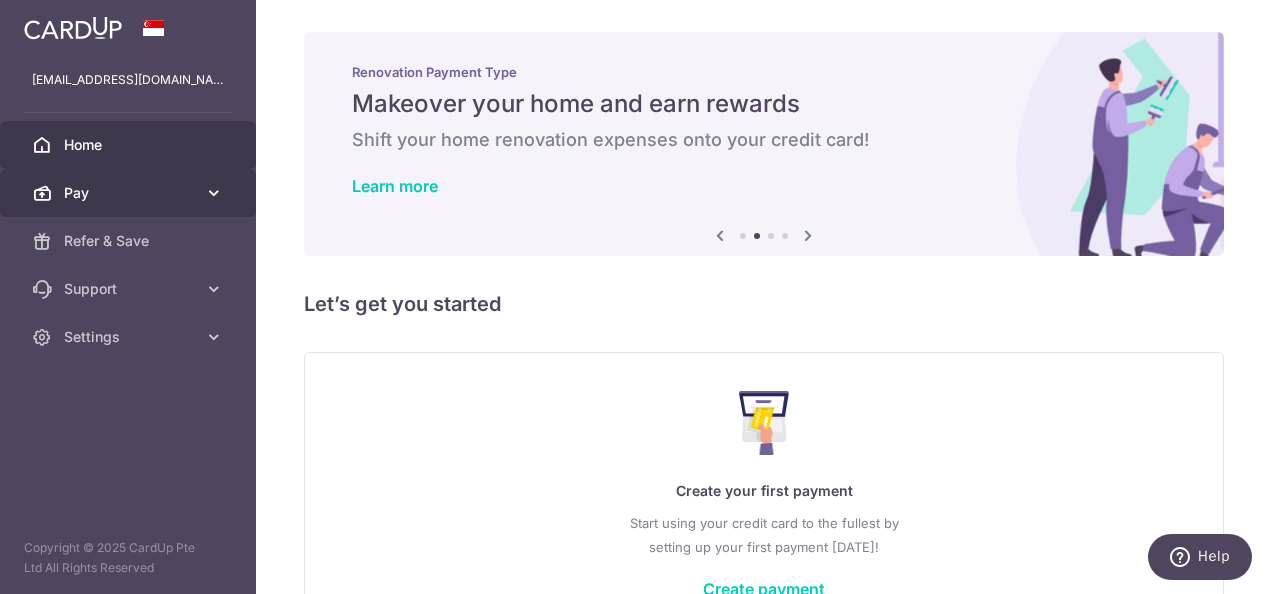 click on "Pay" at bounding box center (130, 193) 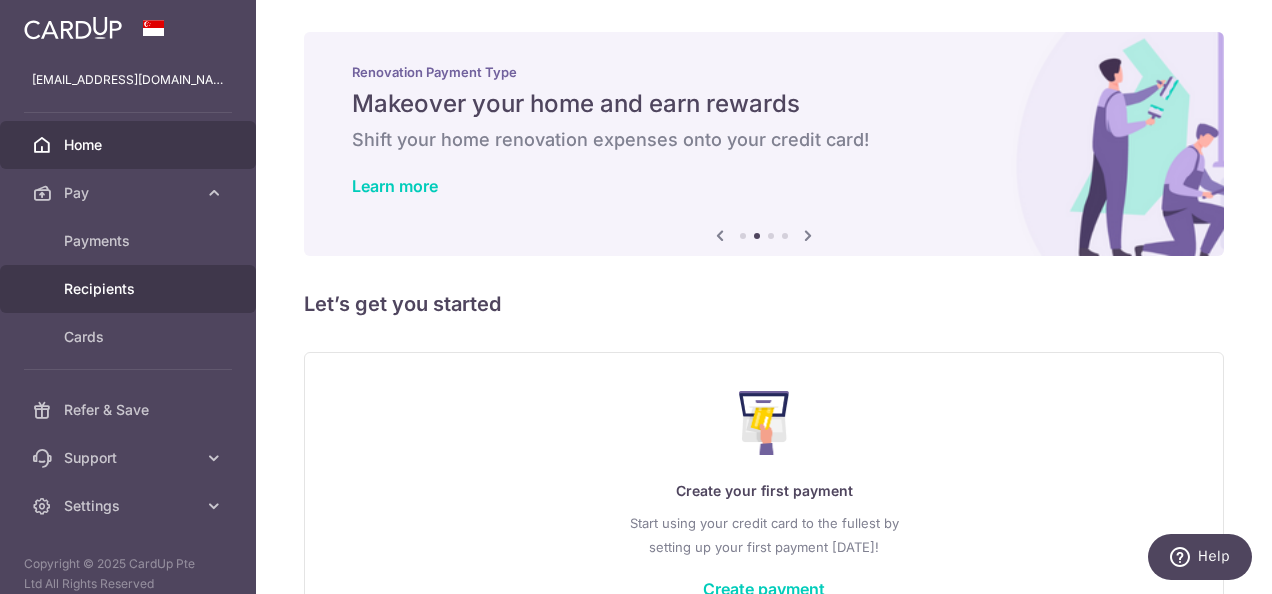 click on "Recipients" at bounding box center [130, 289] 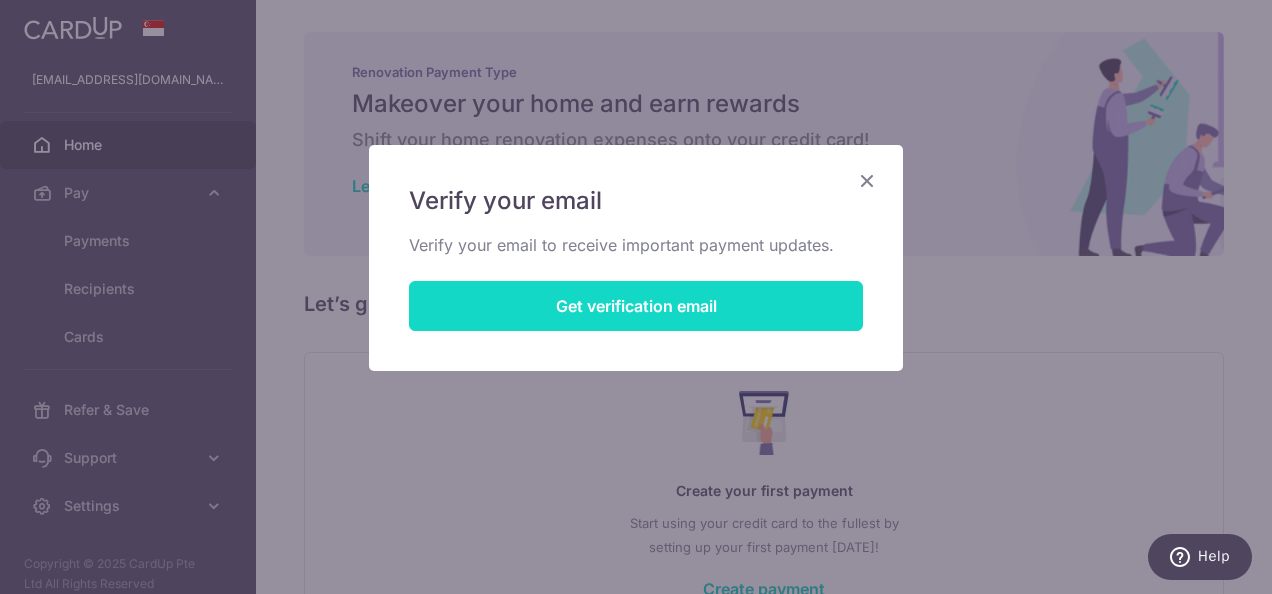 click on "Get verification email" at bounding box center [636, 306] 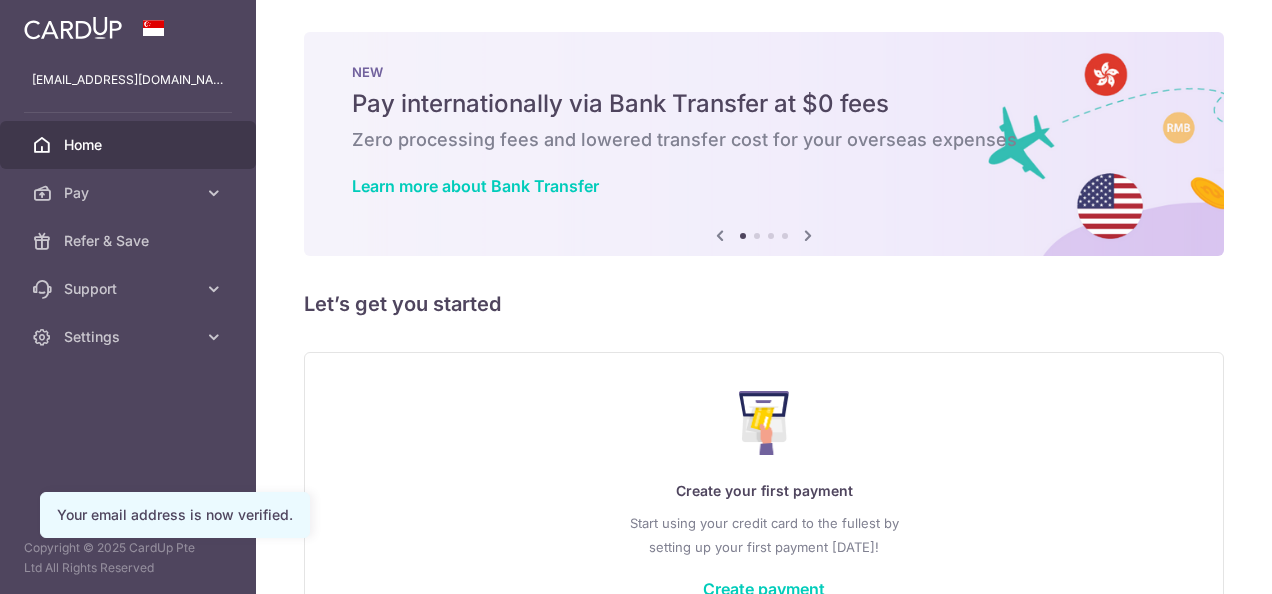 scroll, scrollTop: 0, scrollLeft: 0, axis: both 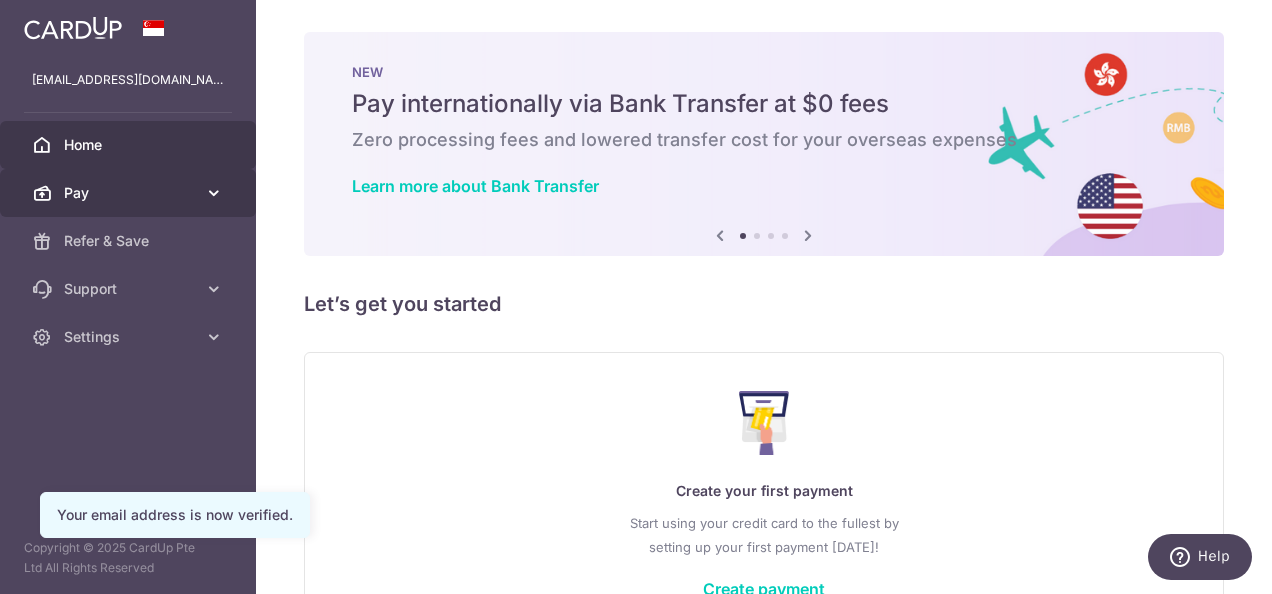 click on "Pay" at bounding box center [130, 193] 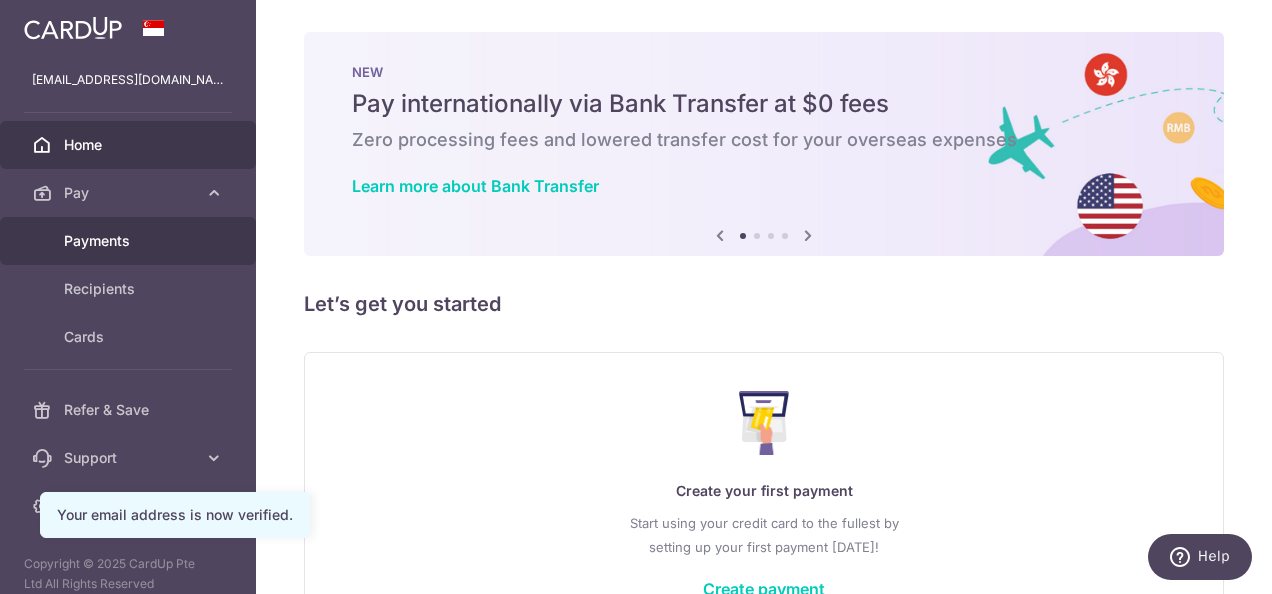 click on "Payments" at bounding box center (130, 241) 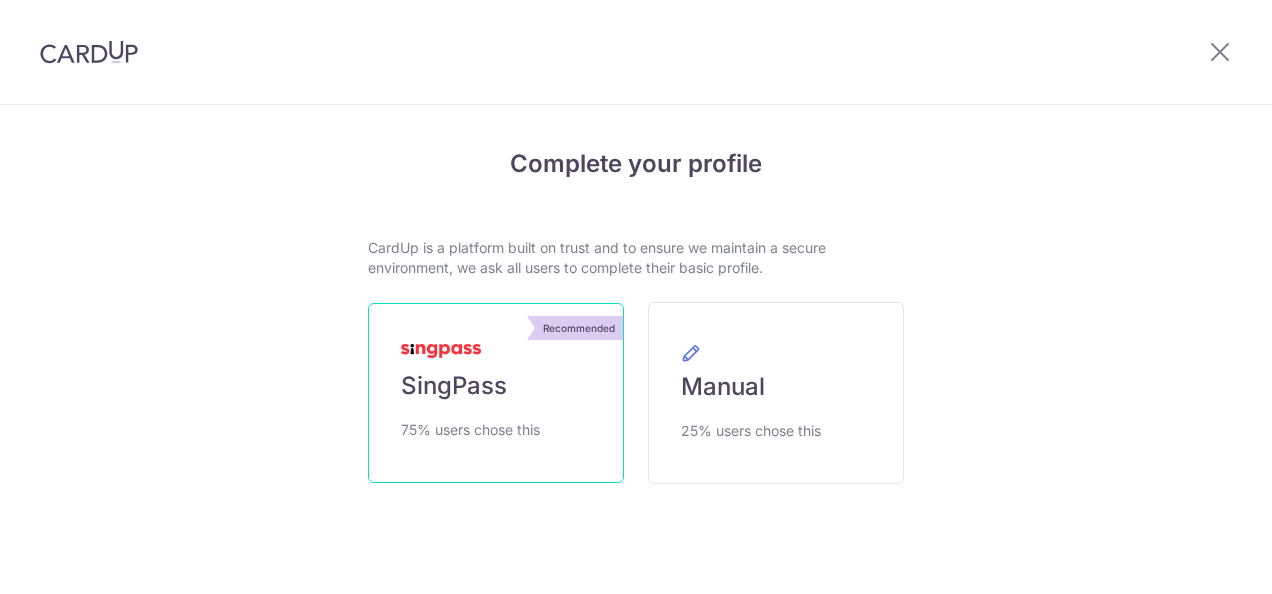 scroll, scrollTop: 0, scrollLeft: 0, axis: both 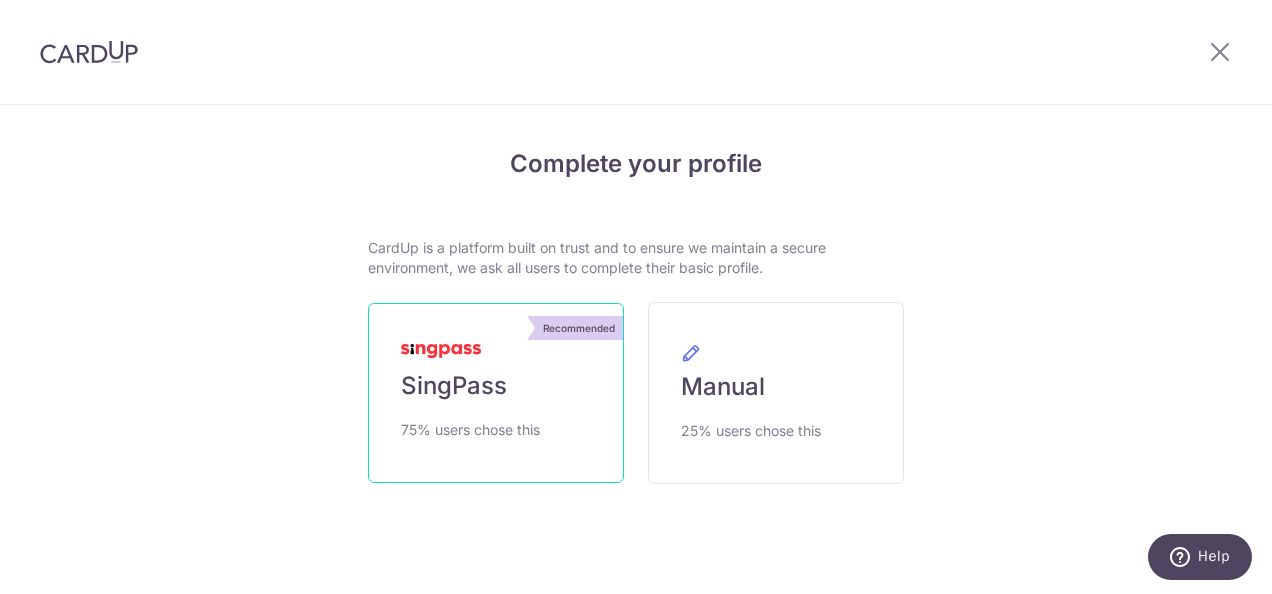 click on "SingPass" at bounding box center (454, 386) 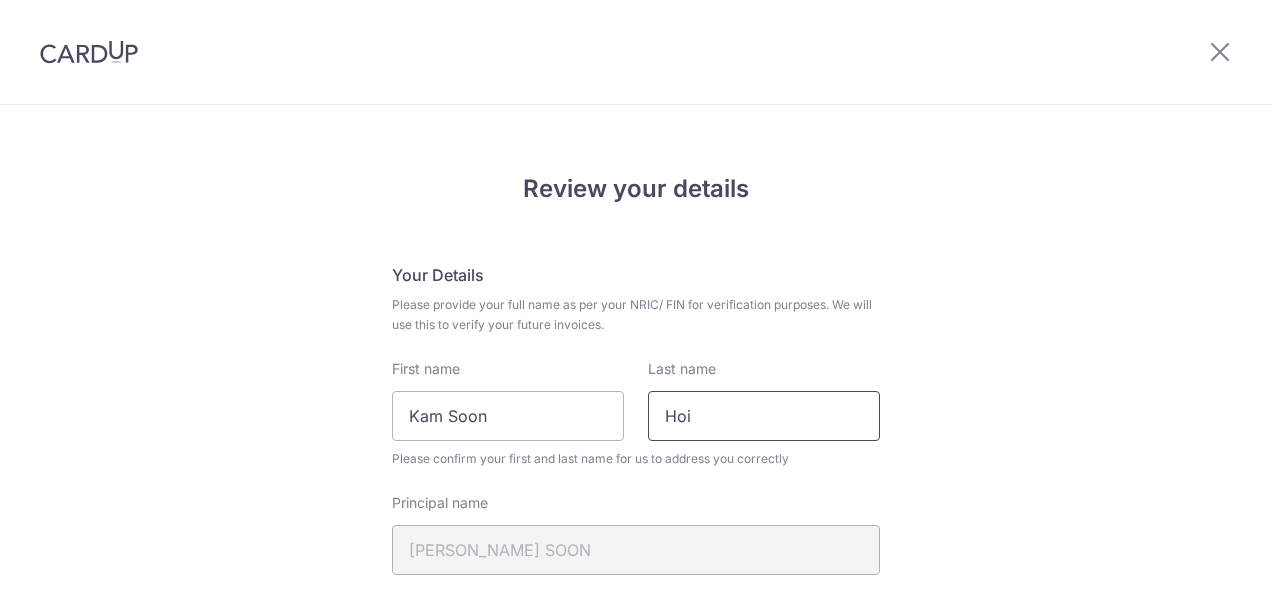 scroll, scrollTop: 0, scrollLeft: 0, axis: both 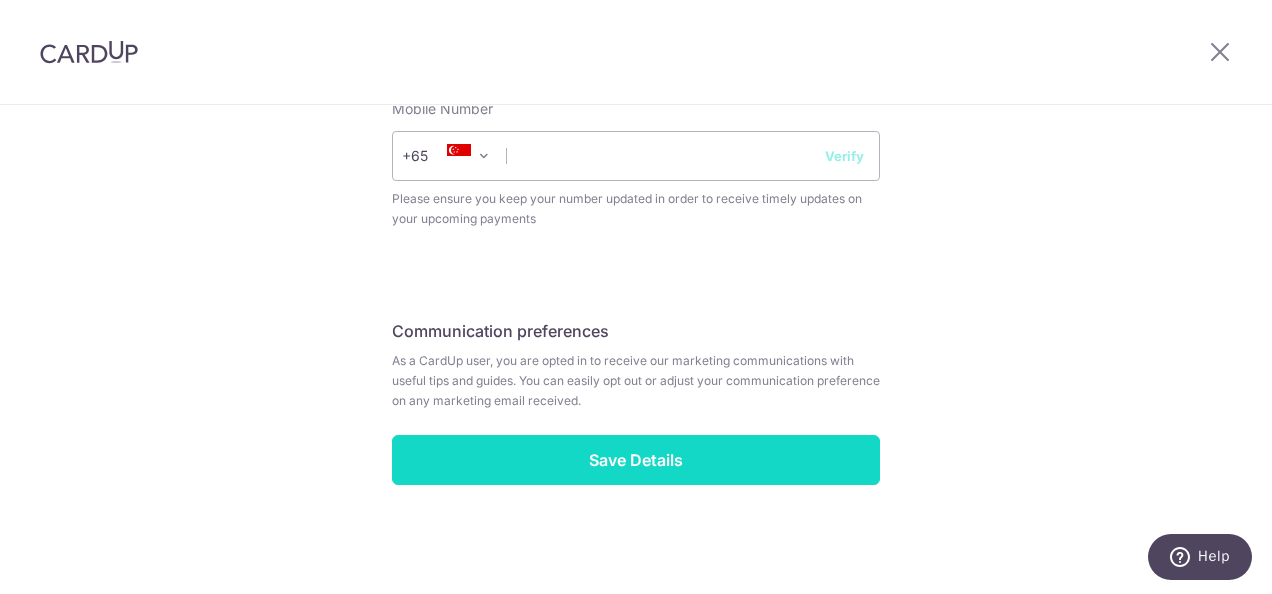 click on "Save Details" at bounding box center (636, 460) 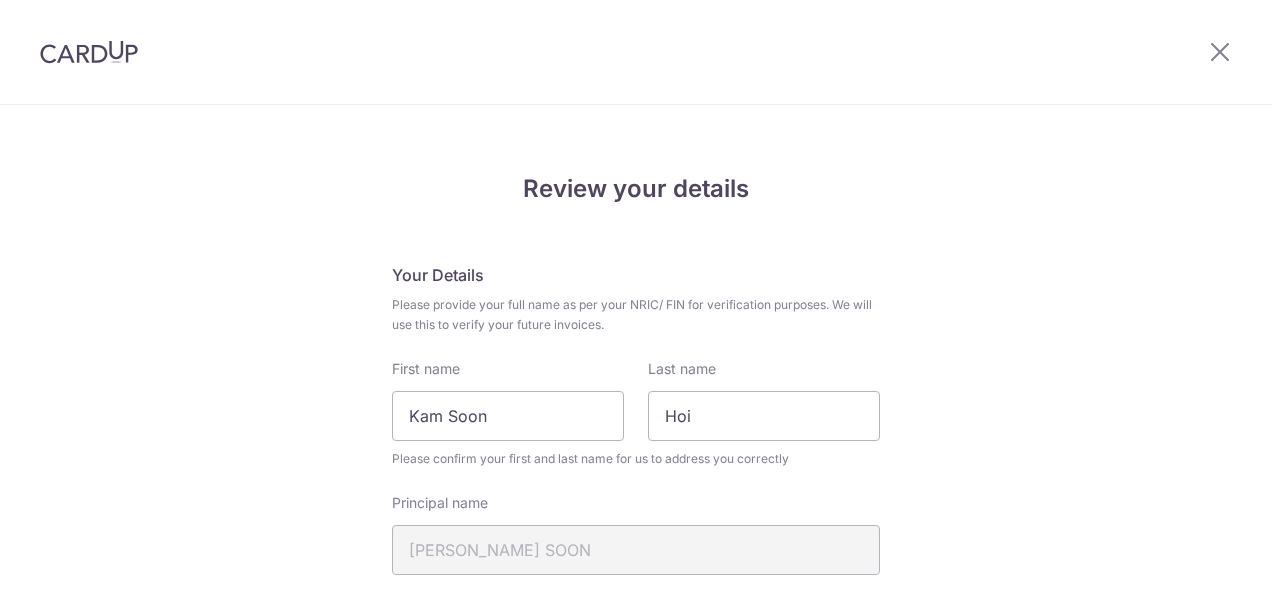 scroll, scrollTop: 0, scrollLeft: 0, axis: both 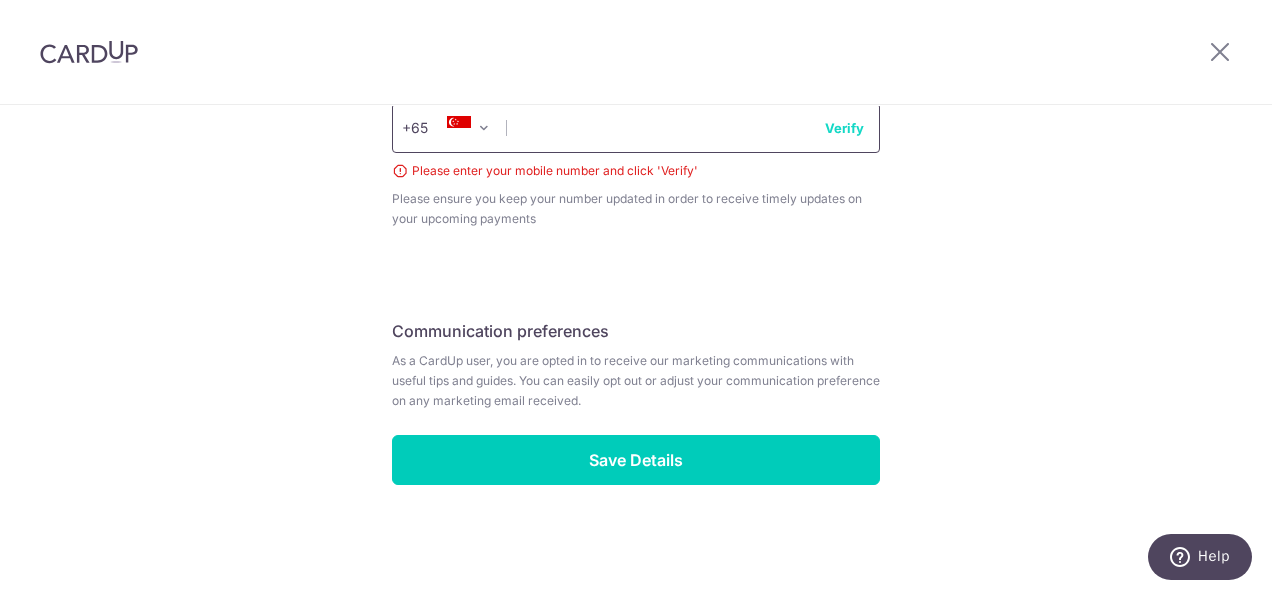 click at bounding box center (636, 128) 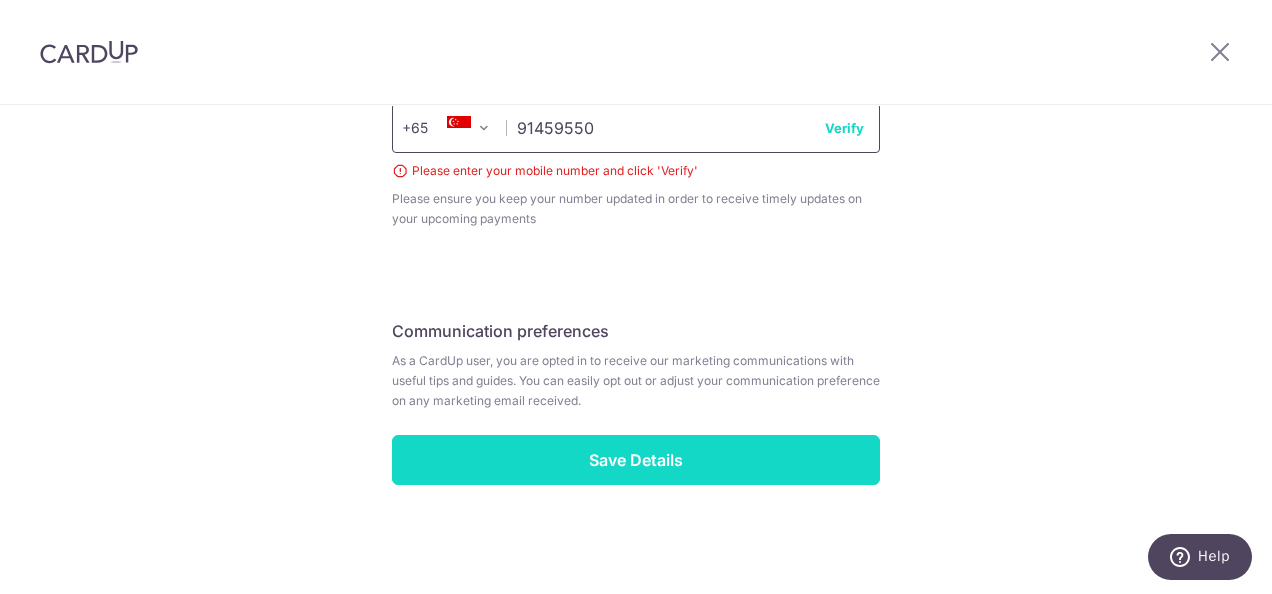 type on "91459550" 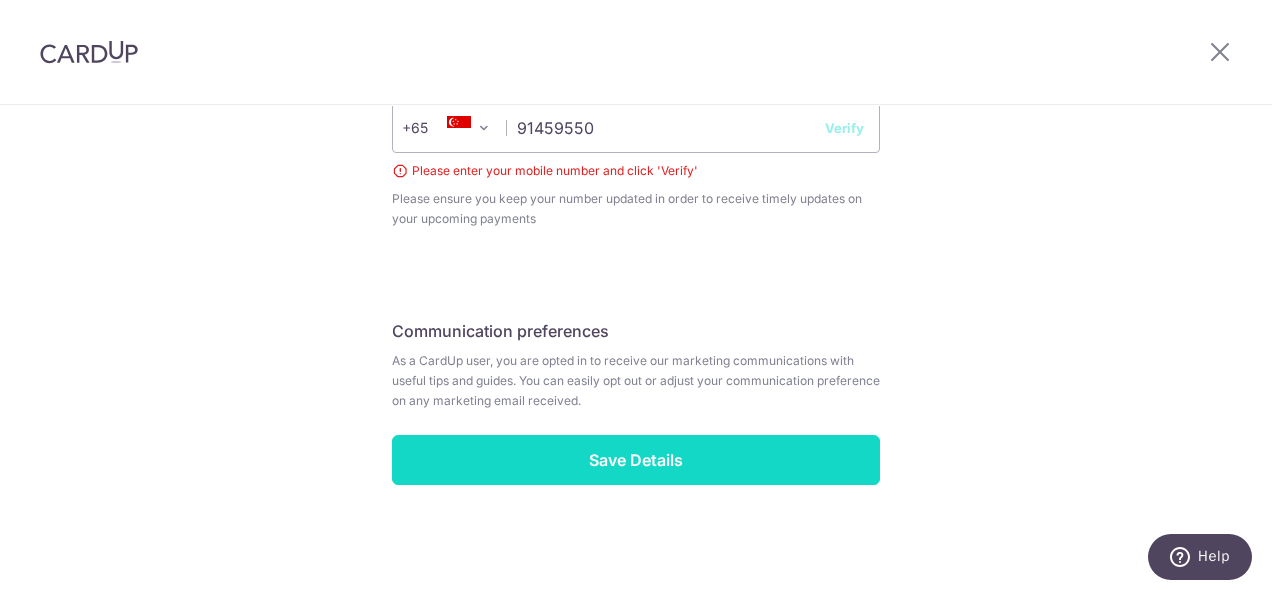 click on "Save Details" at bounding box center (636, 460) 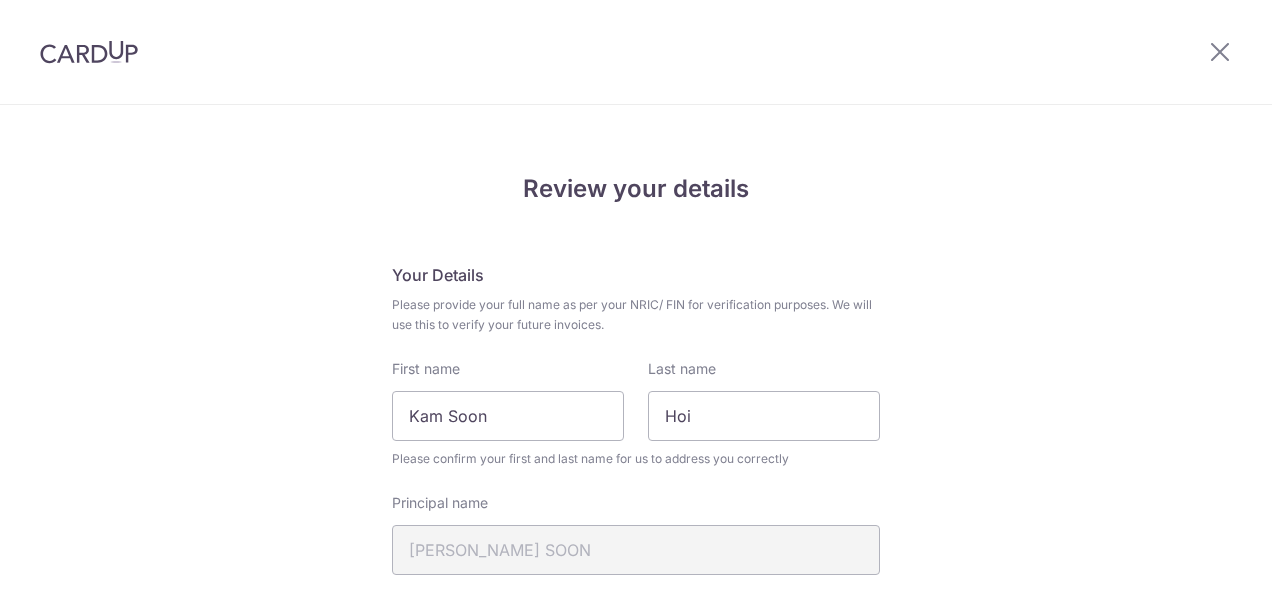 scroll, scrollTop: 0, scrollLeft: 0, axis: both 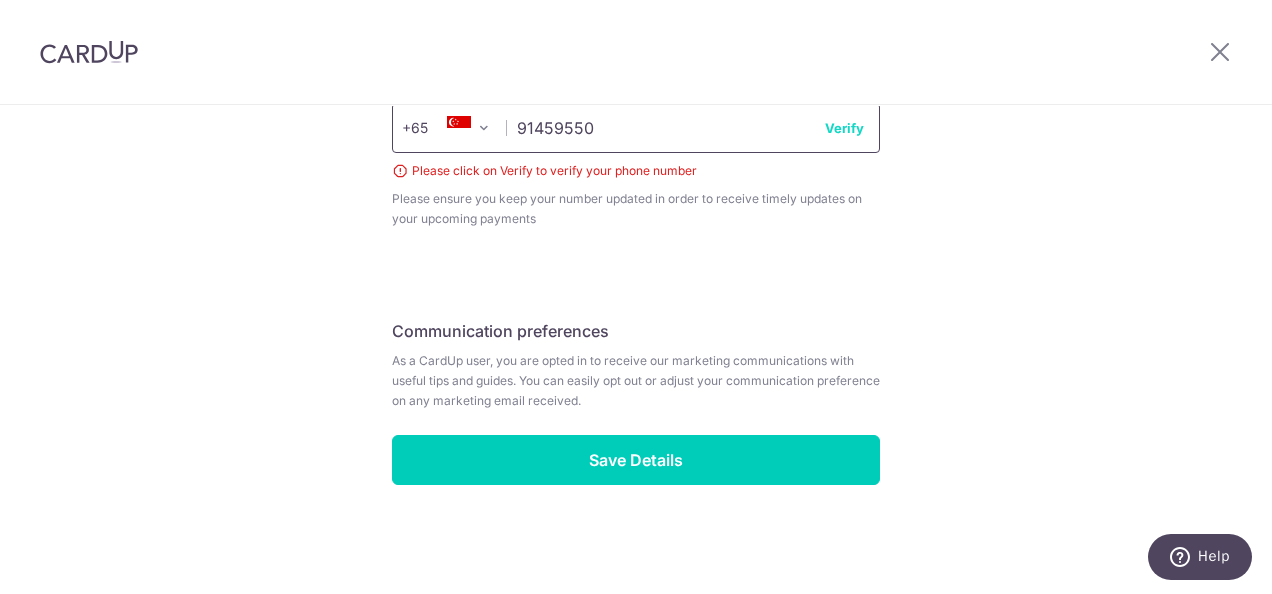 click on "91459550" at bounding box center [636, 128] 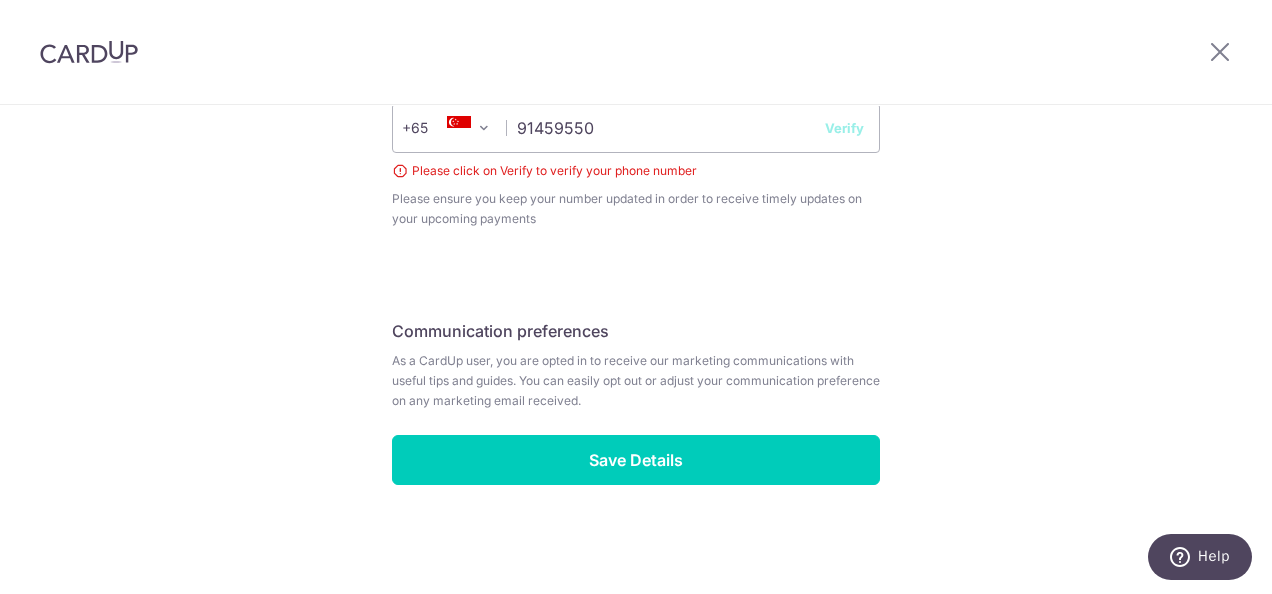 click on "Verify" at bounding box center [844, 128] 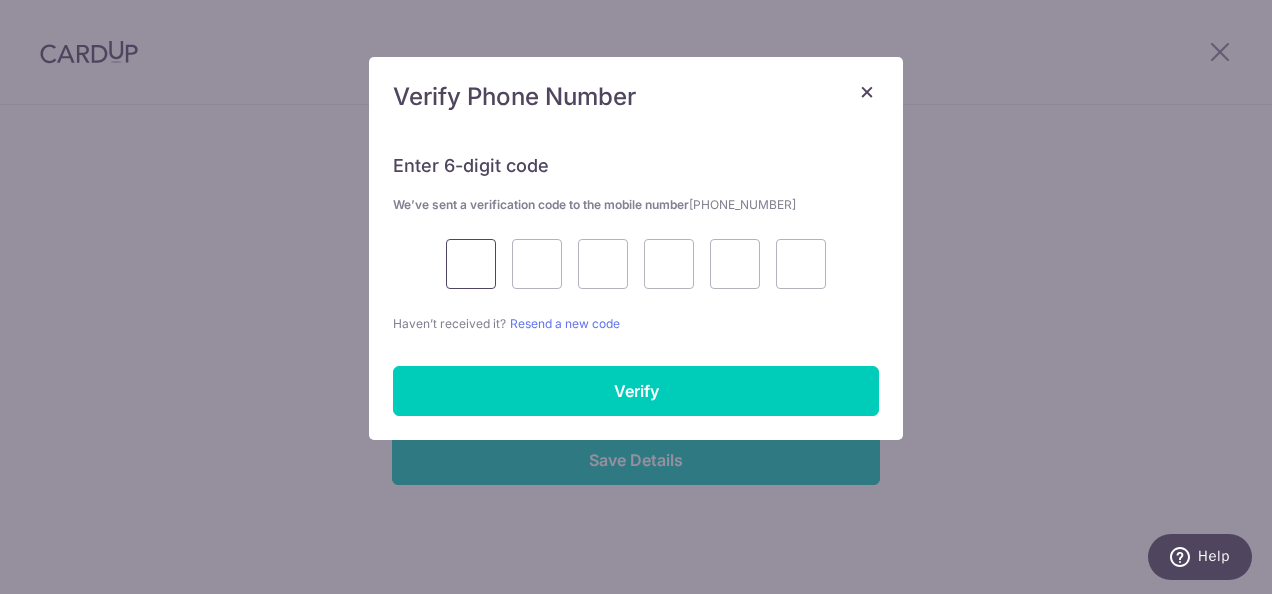 click at bounding box center [471, 264] 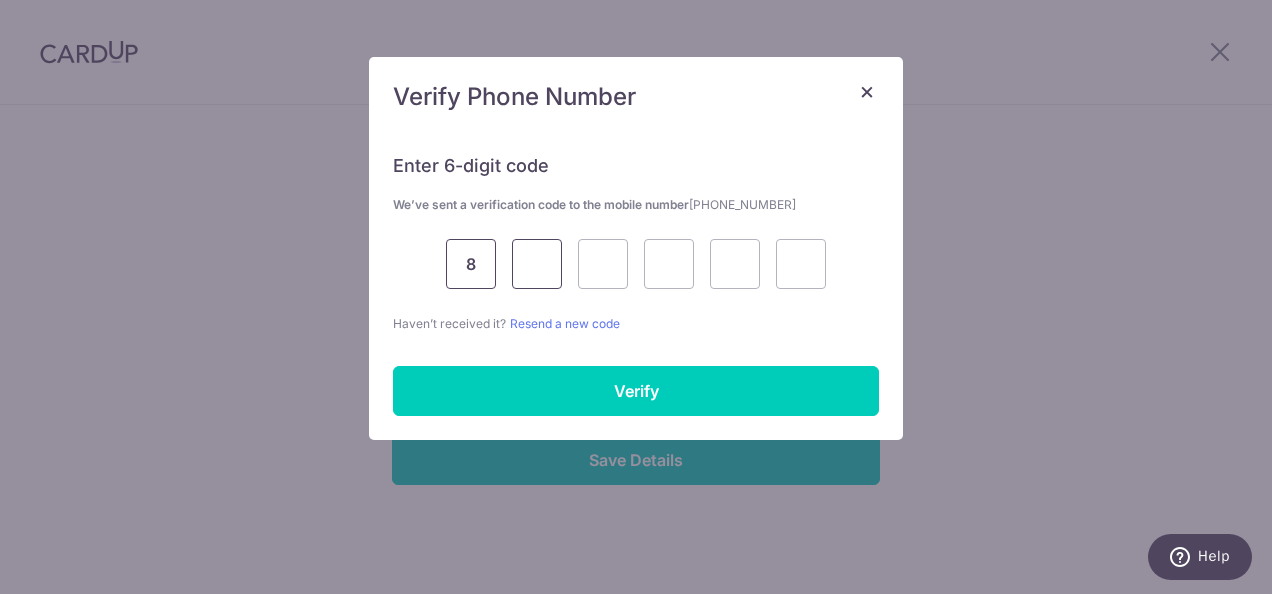 type on "8" 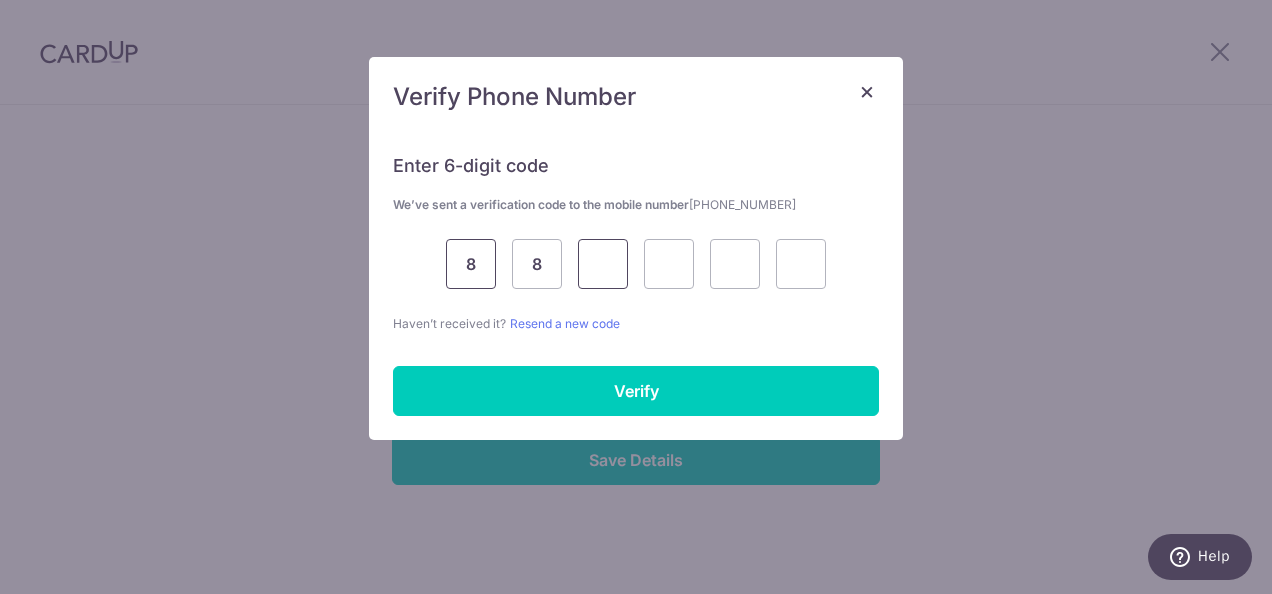type on "8" 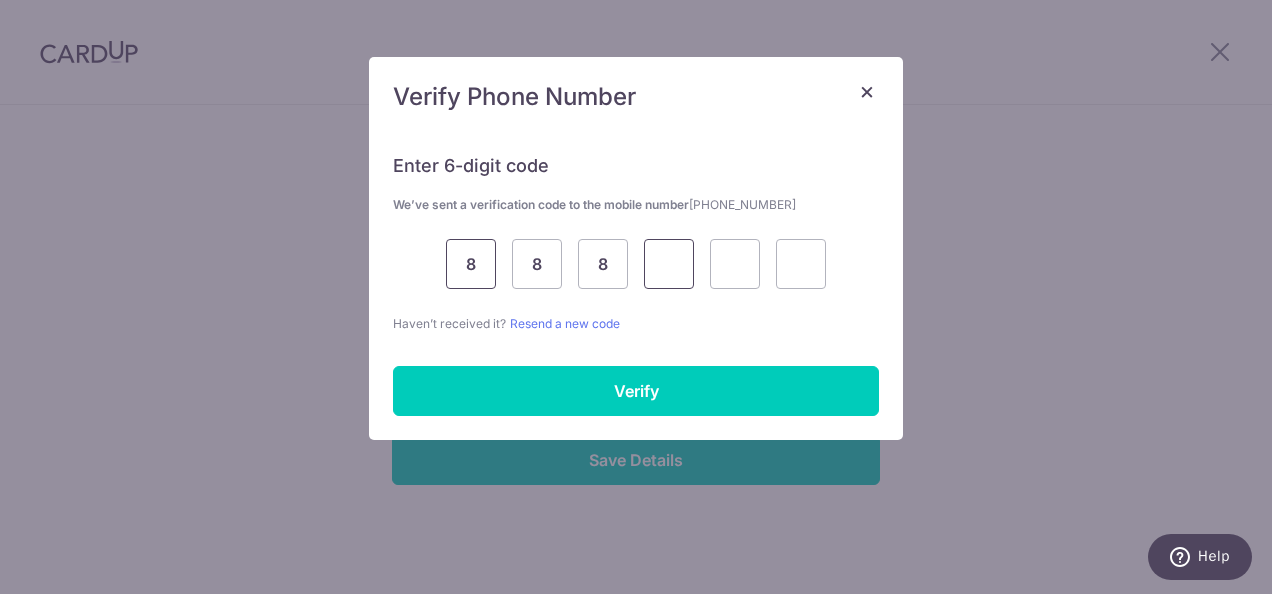 type on "0" 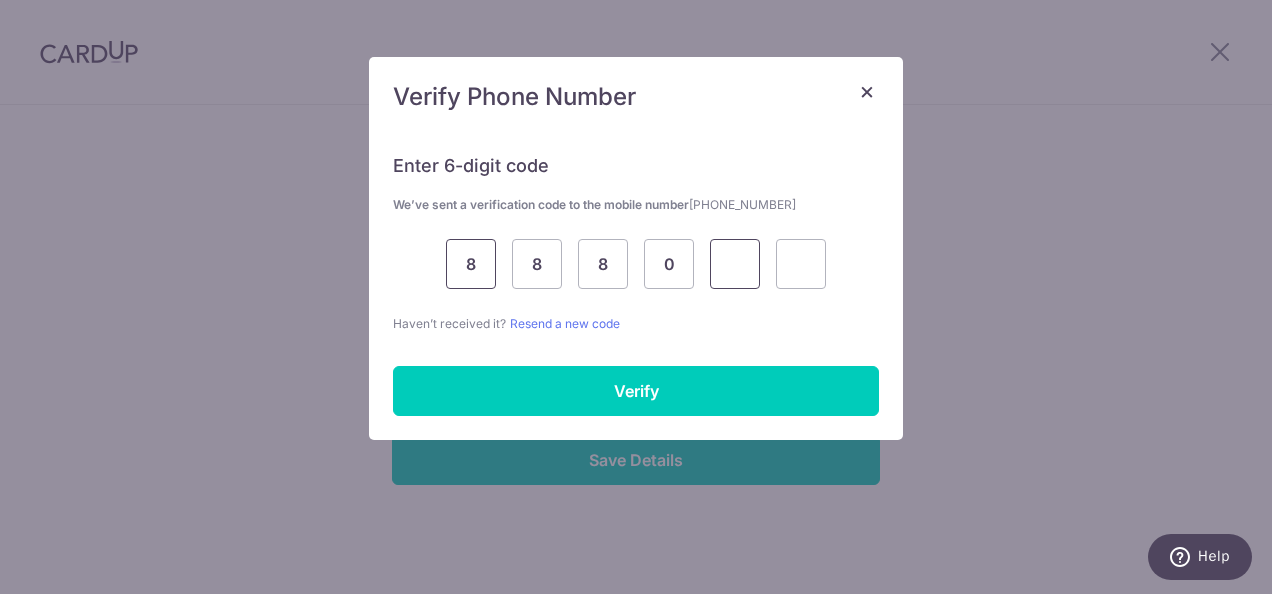type on "7" 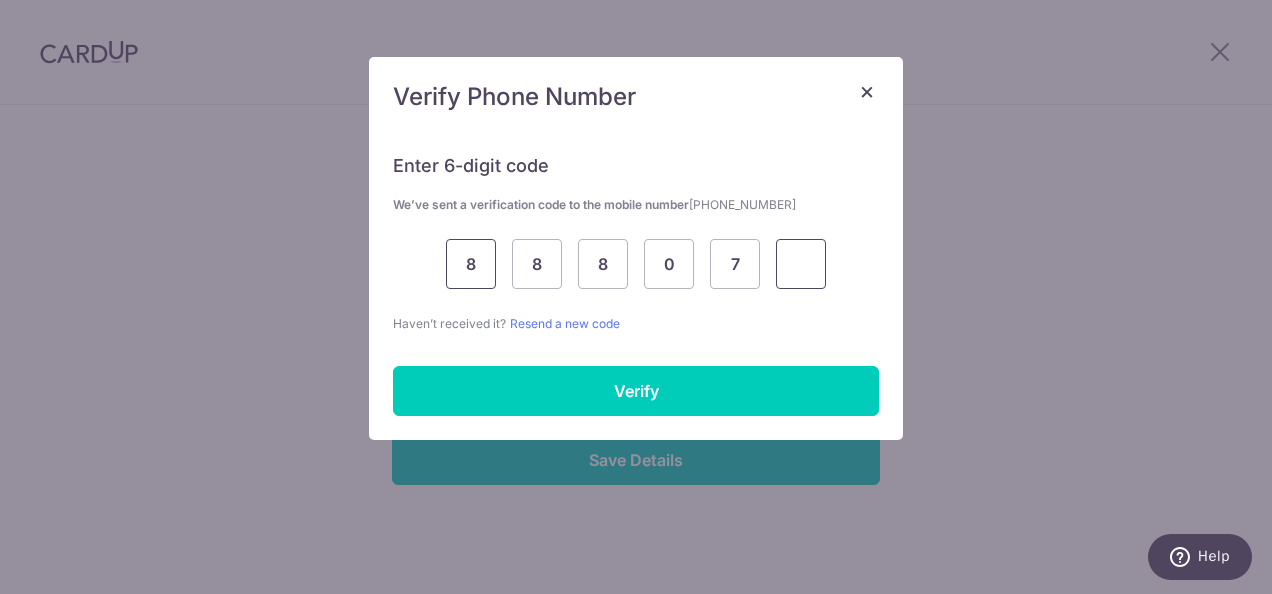 type on "2" 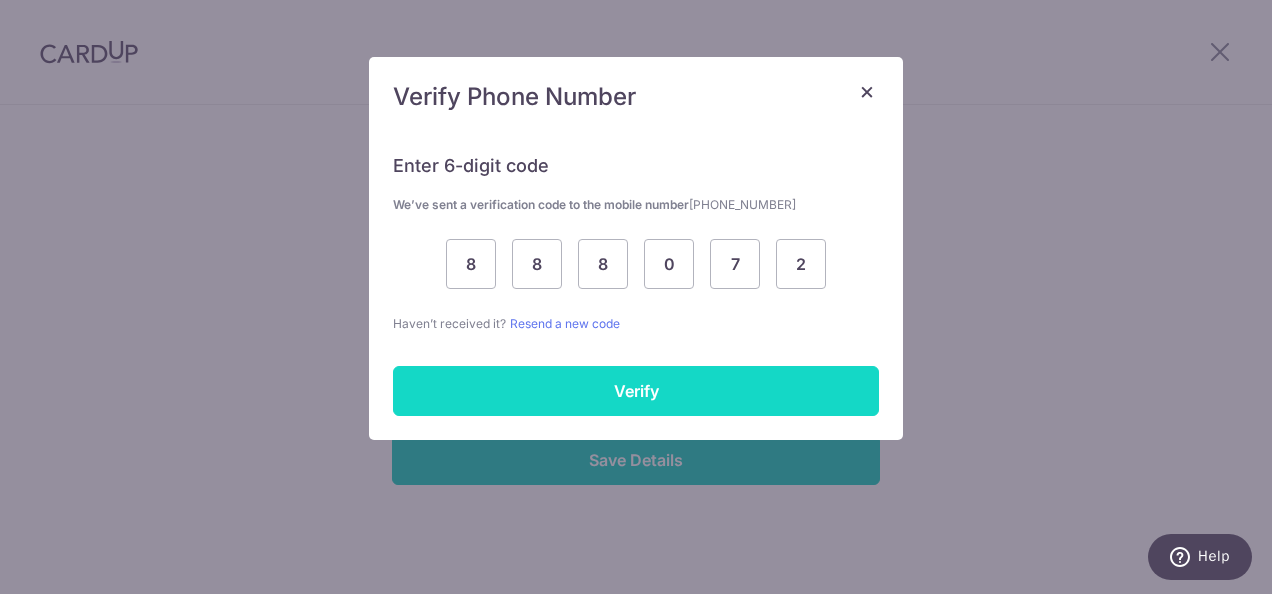 click on "Verify" at bounding box center (636, 391) 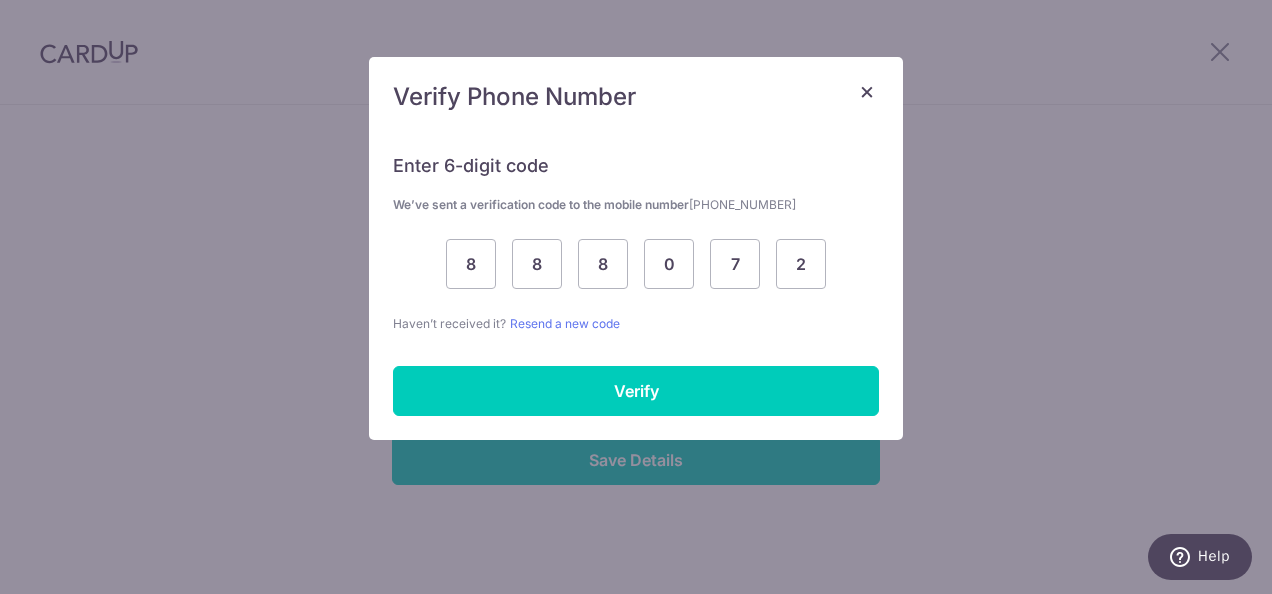 scroll, scrollTop: 886, scrollLeft: 0, axis: vertical 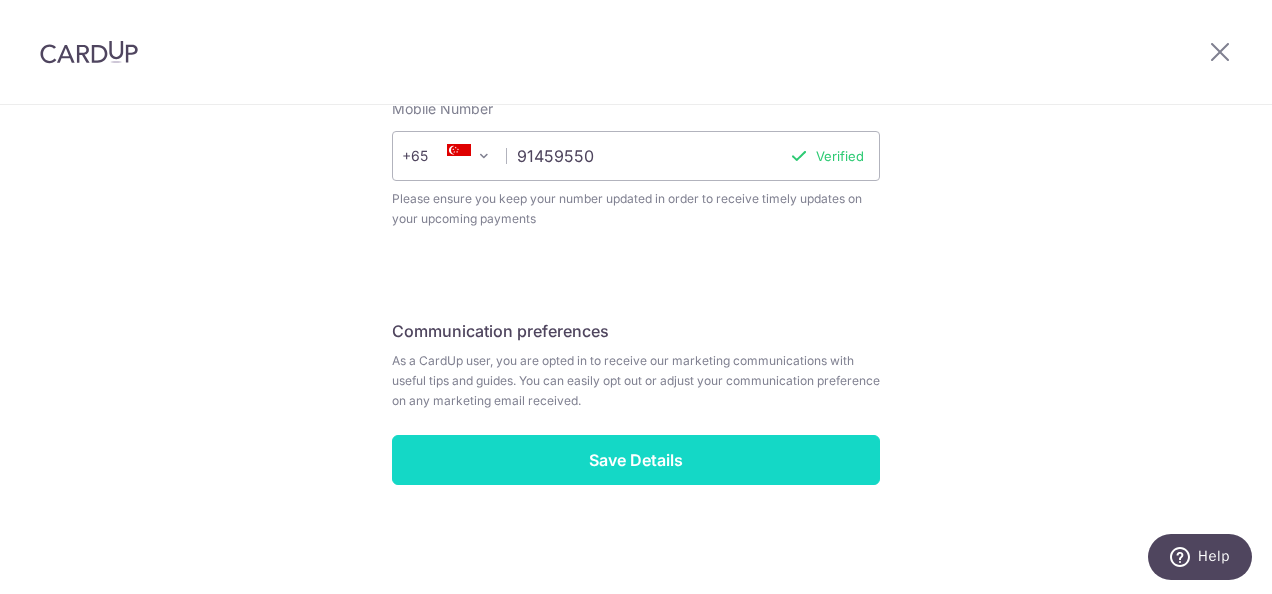 click on "Save Details" at bounding box center (636, 460) 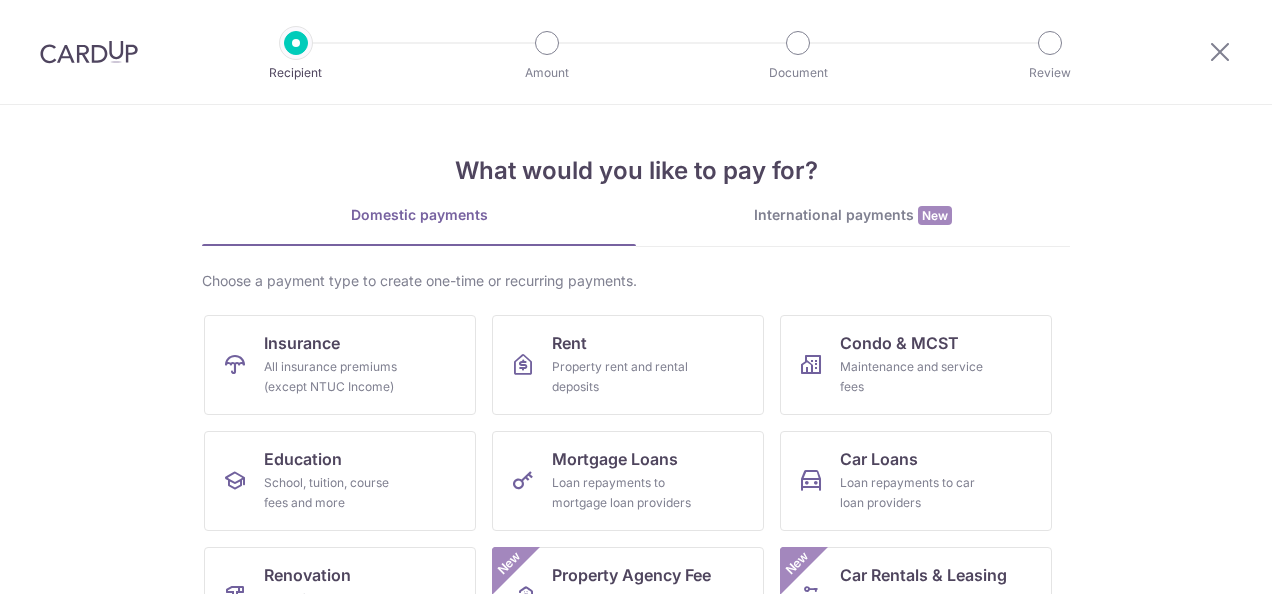 scroll, scrollTop: 0, scrollLeft: 0, axis: both 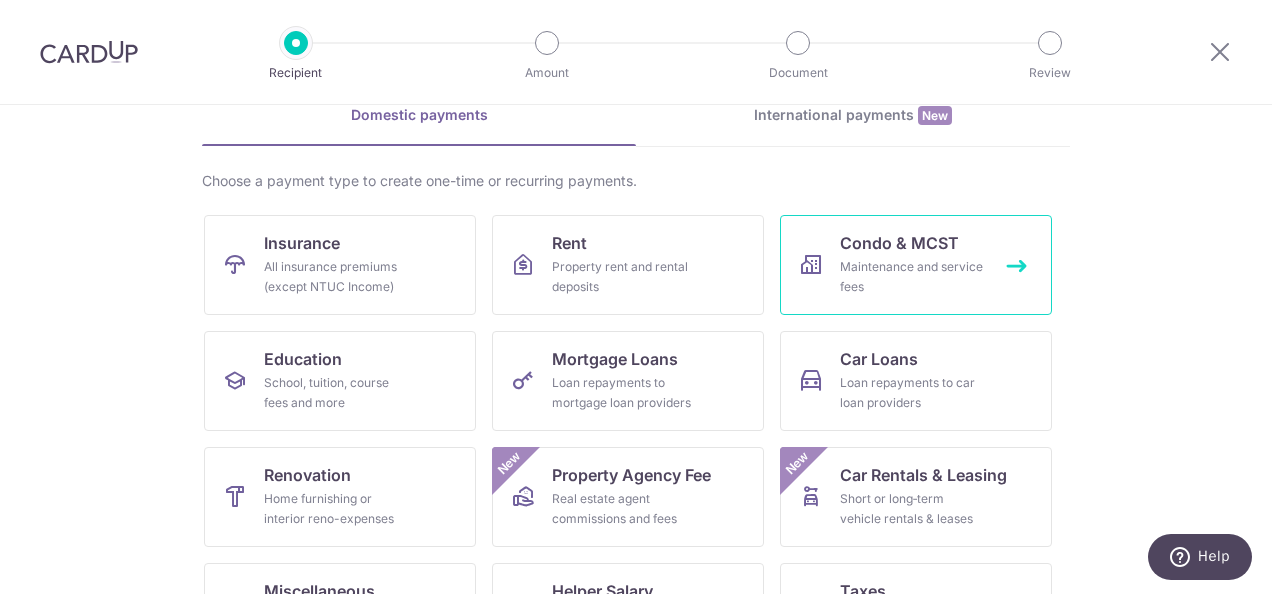 click on "Maintenance and service fees" at bounding box center (912, 277) 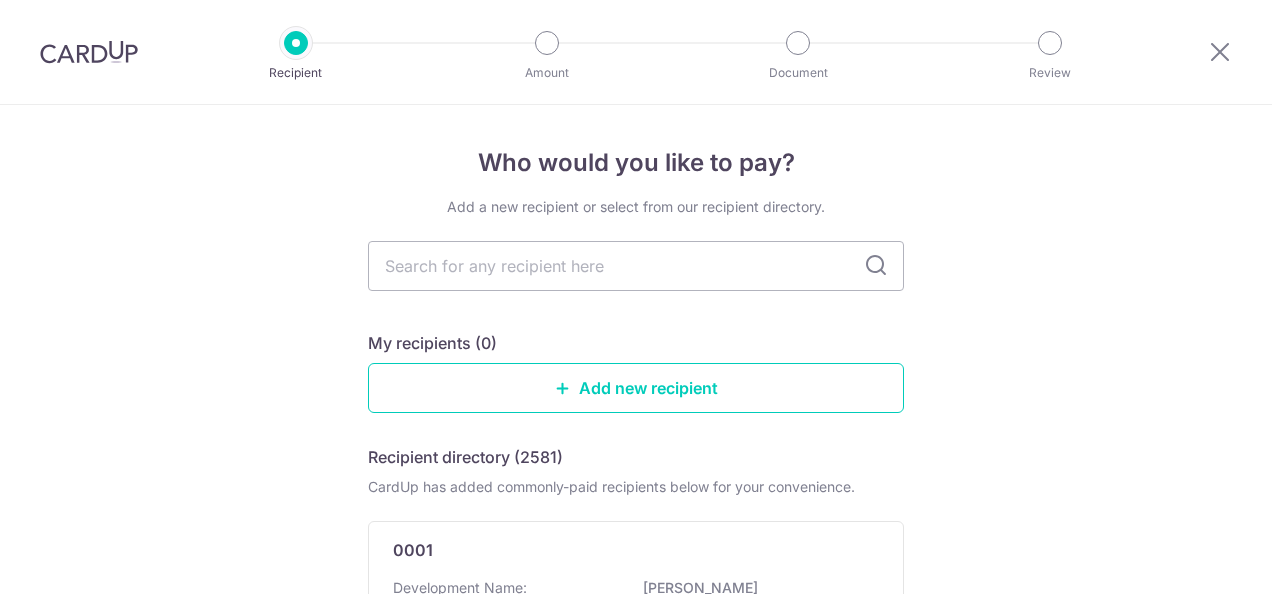 scroll, scrollTop: 0, scrollLeft: 0, axis: both 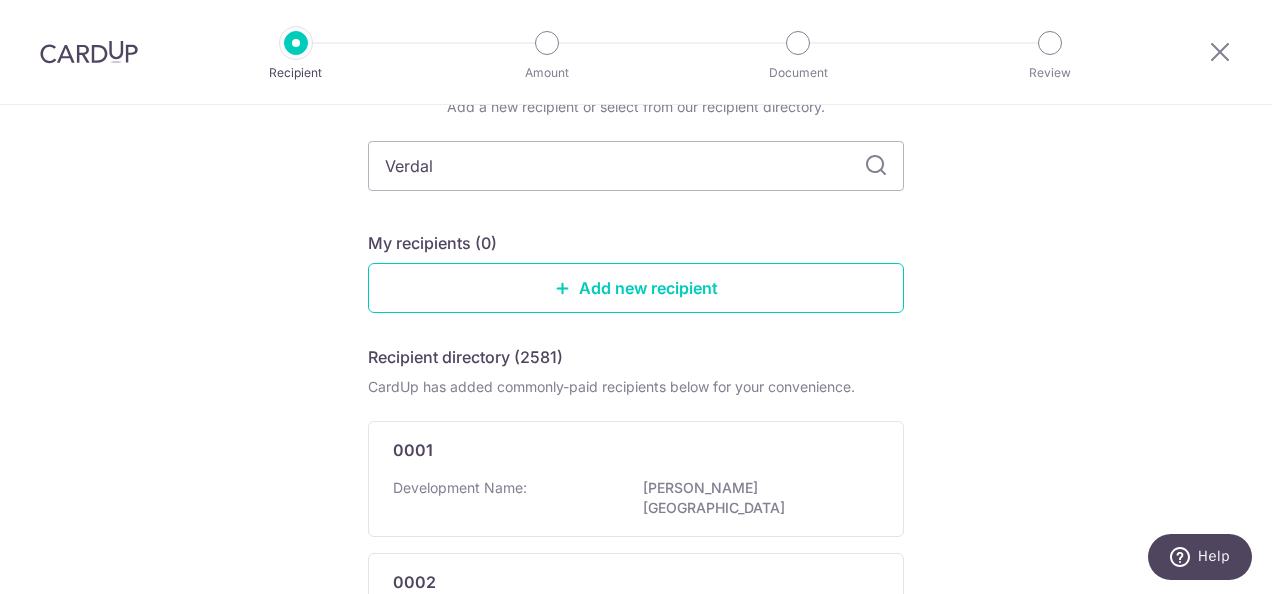 type on "Verdale" 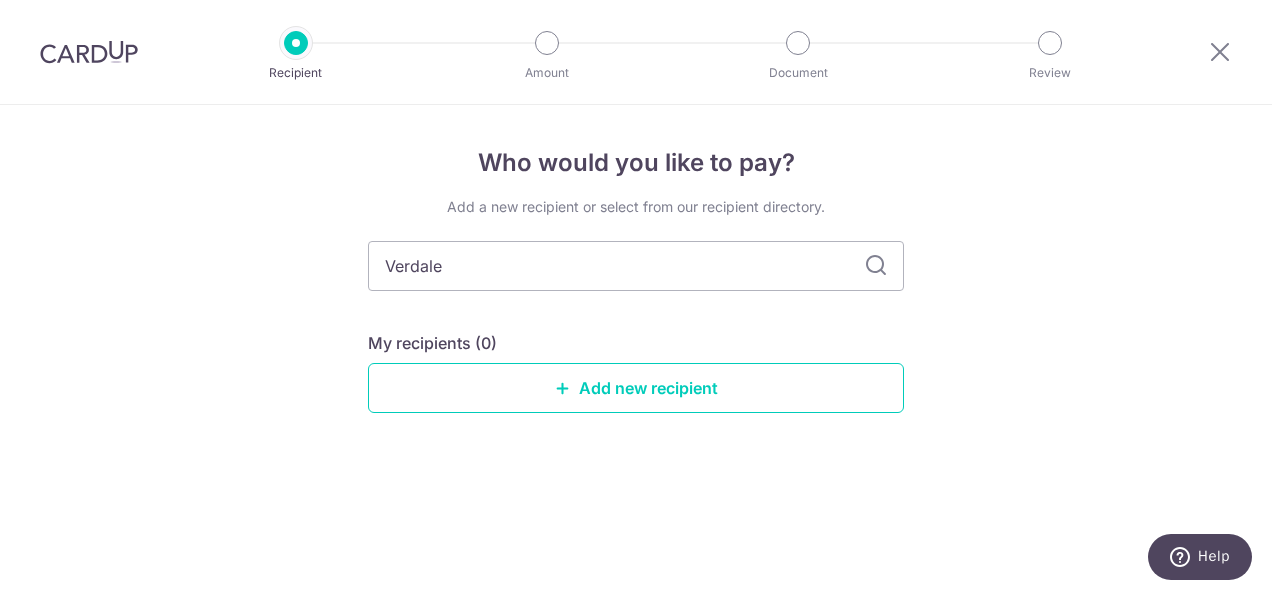 scroll, scrollTop: 0, scrollLeft: 0, axis: both 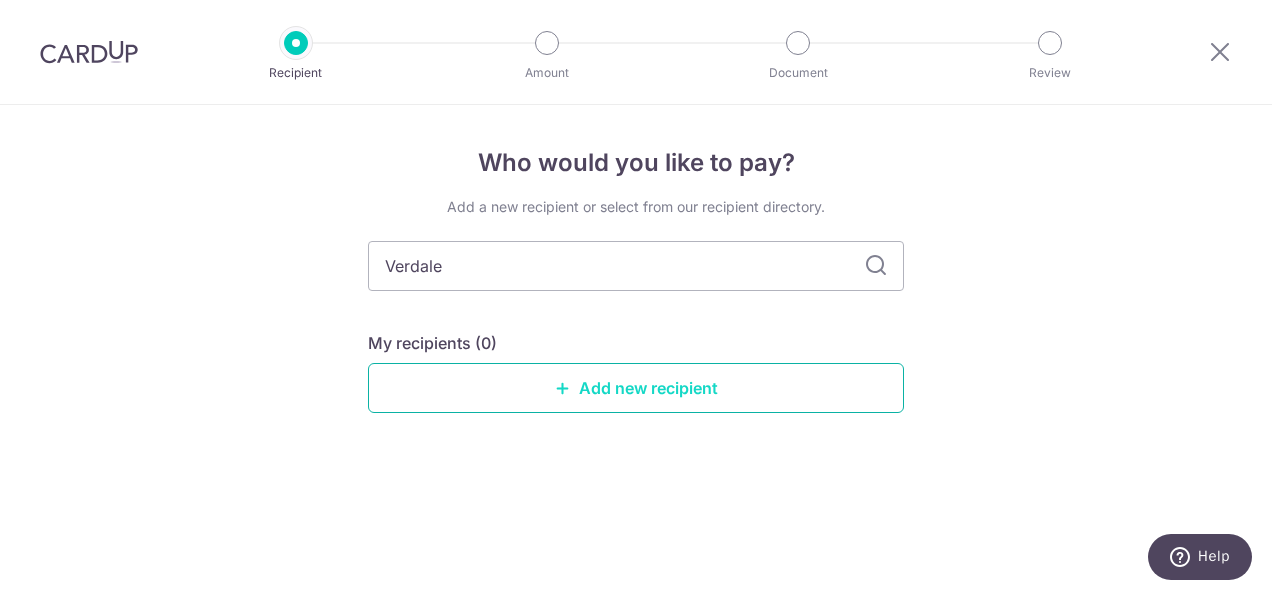 click on "Add new recipient" at bounding box center [636, 388] 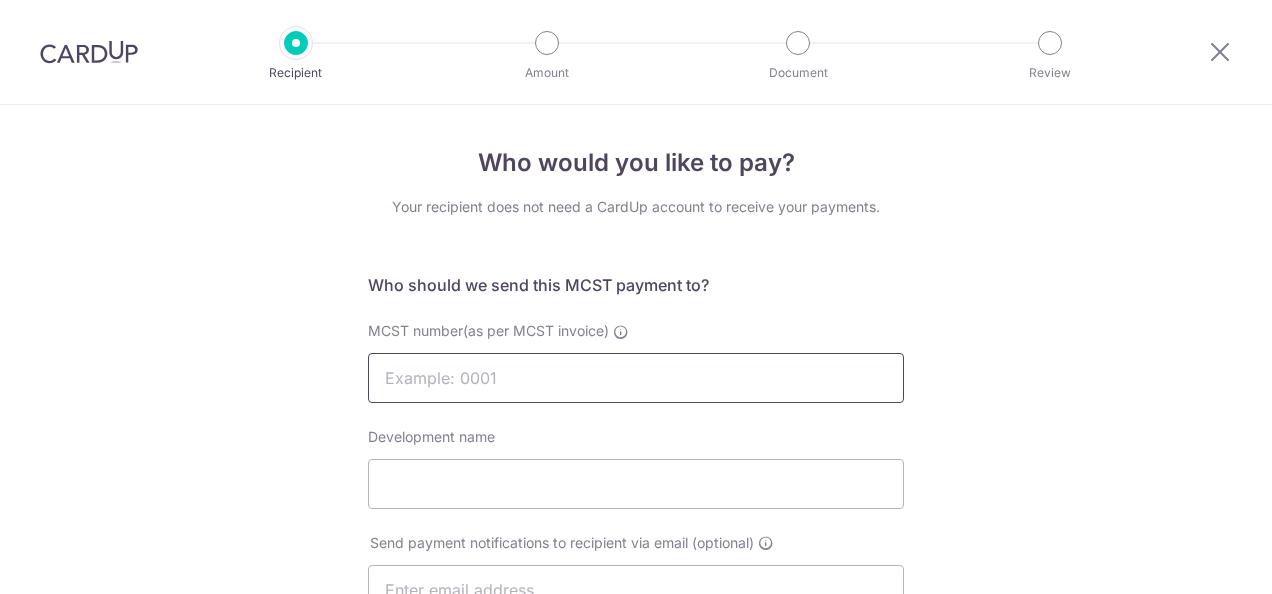 scroll, scrollTop: 0, scrollLeft: 0, axis: both 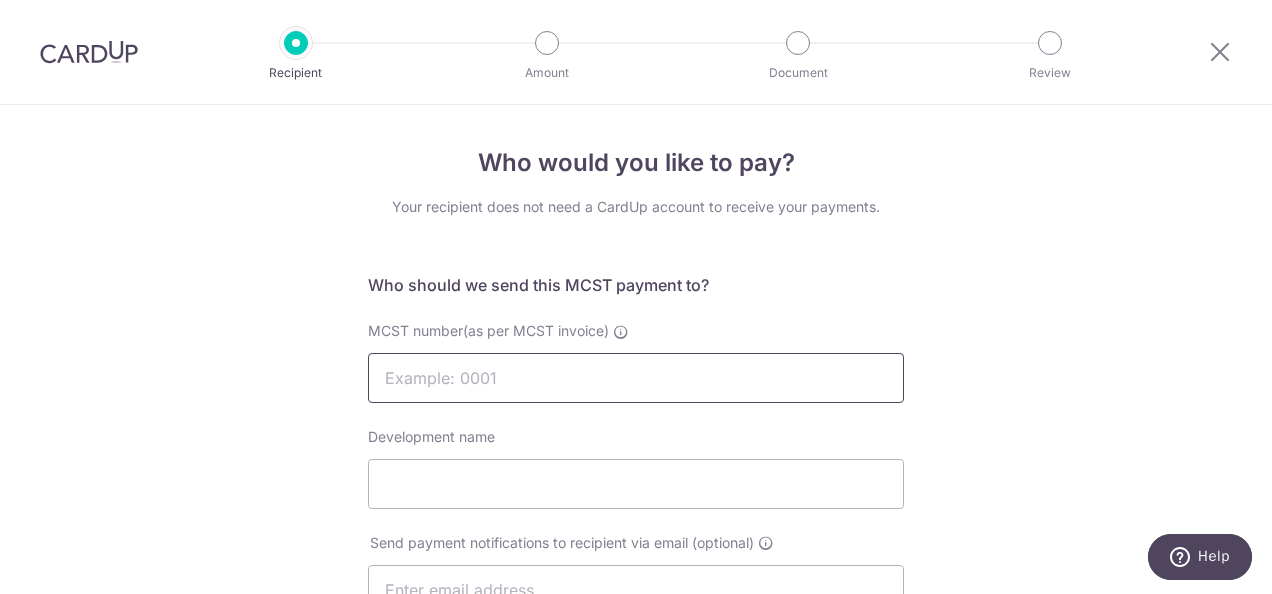 click on "MCST number(as per MCST invoice)" at bounding box center (636, 378) 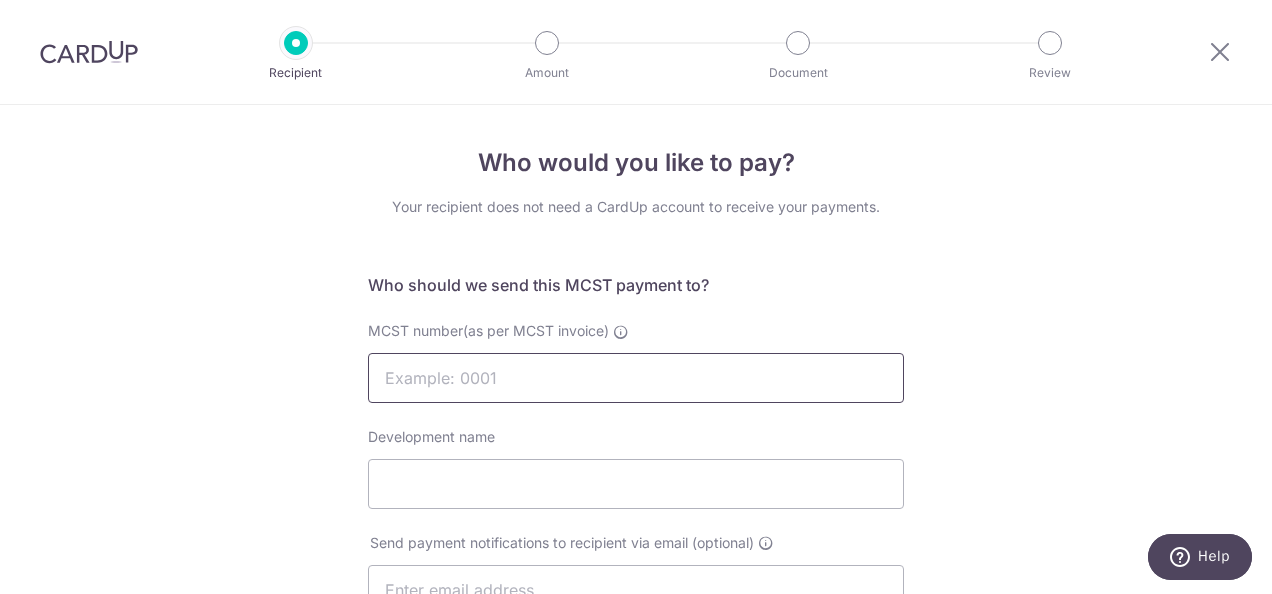 click on "MCST number(as per MCST invoice)" at bounding box center [636, 378] 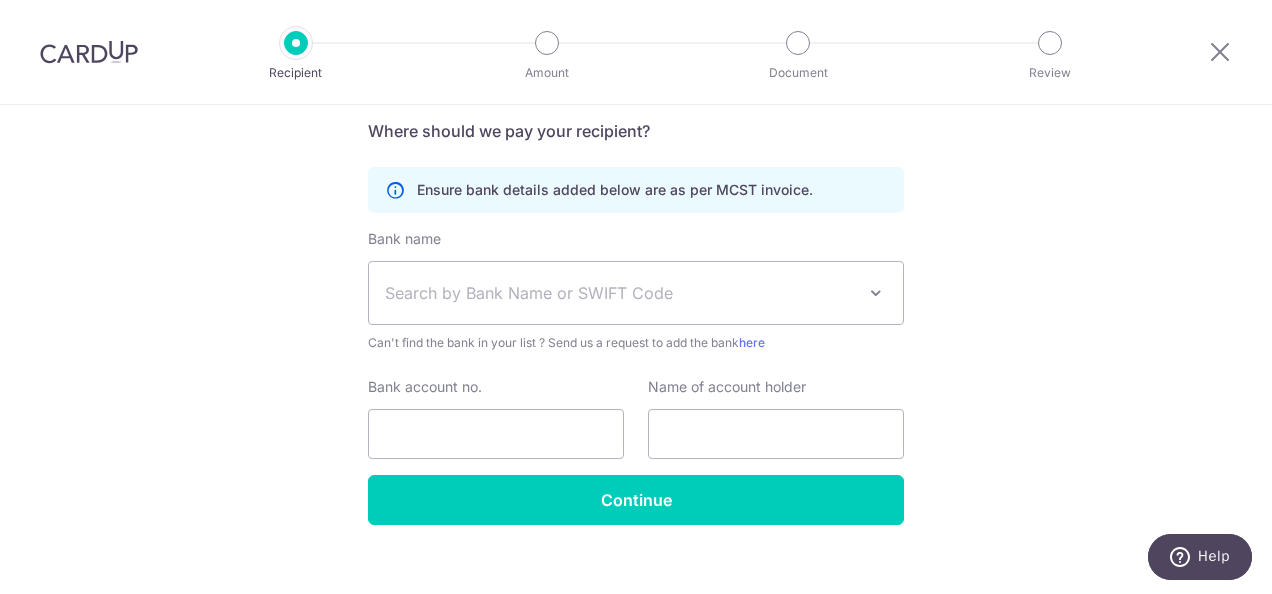 scroll, scrollTop: 567, scrollLeft: 0, axis: vertical 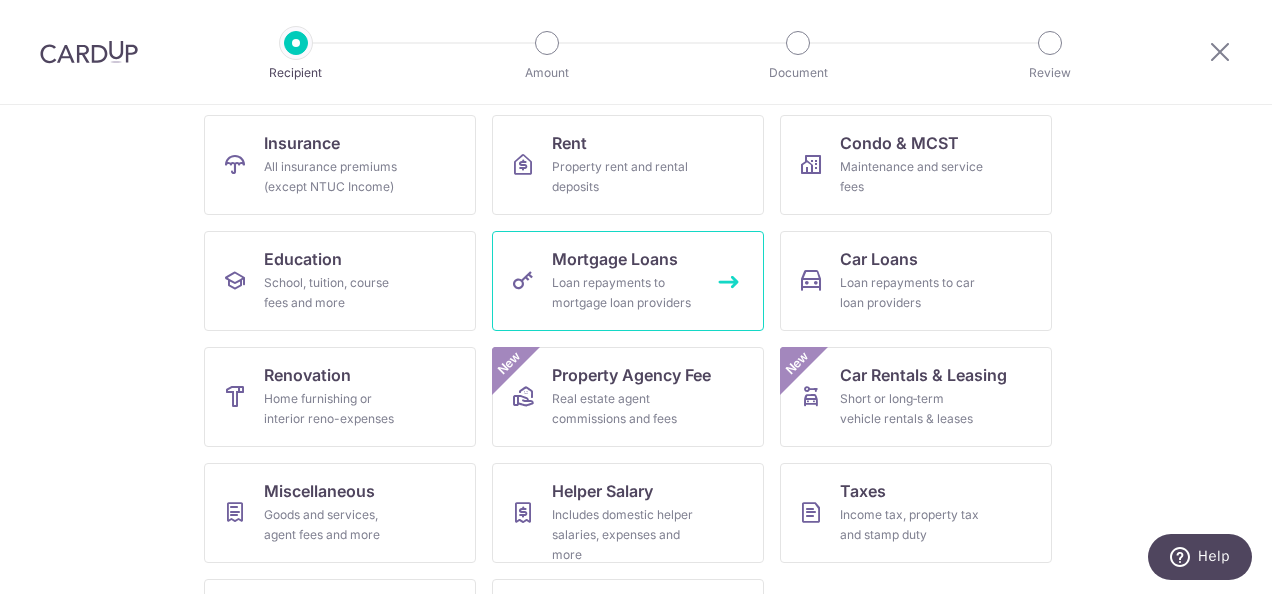 click on "Mortgage Loans Loan repayments to mortgage loan providers" at bounding box center [628, 281] 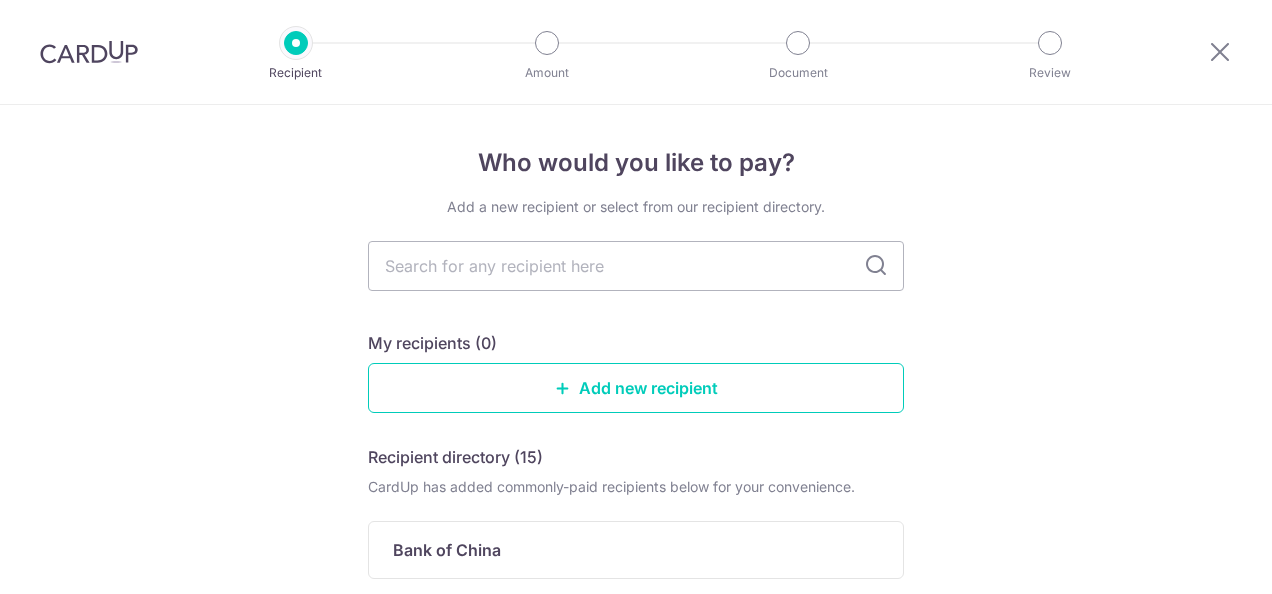 scroll, scrollTop: 0, scrollLeft: 0, axis: both 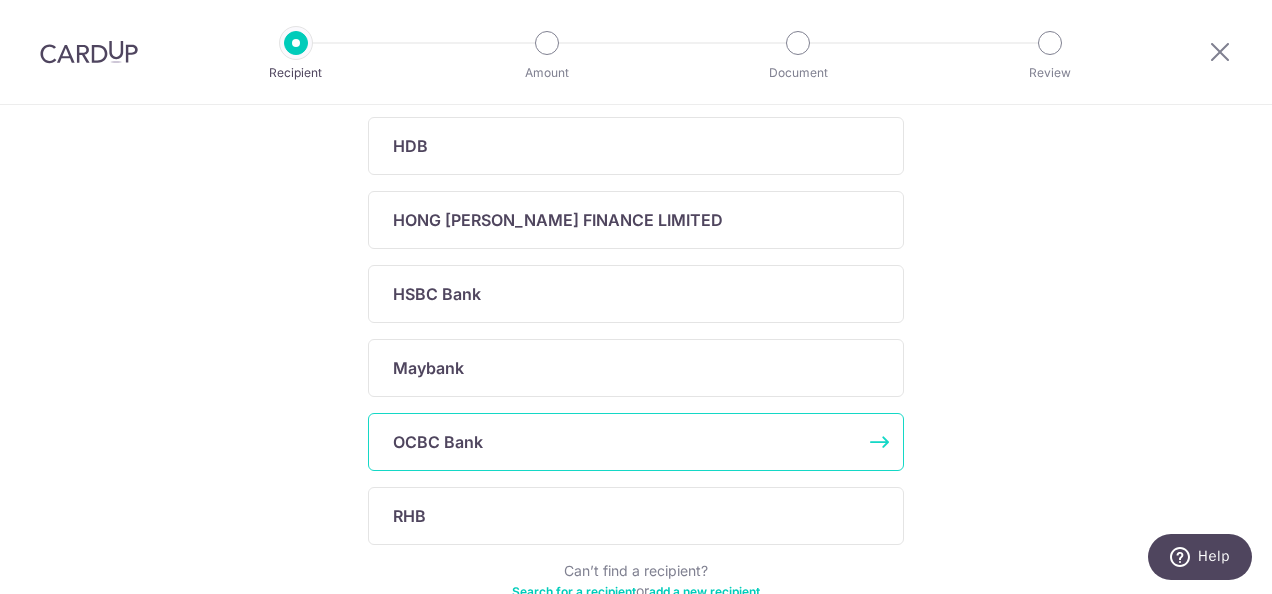click on "OCBC Bank" at bounding box center [624, 442] 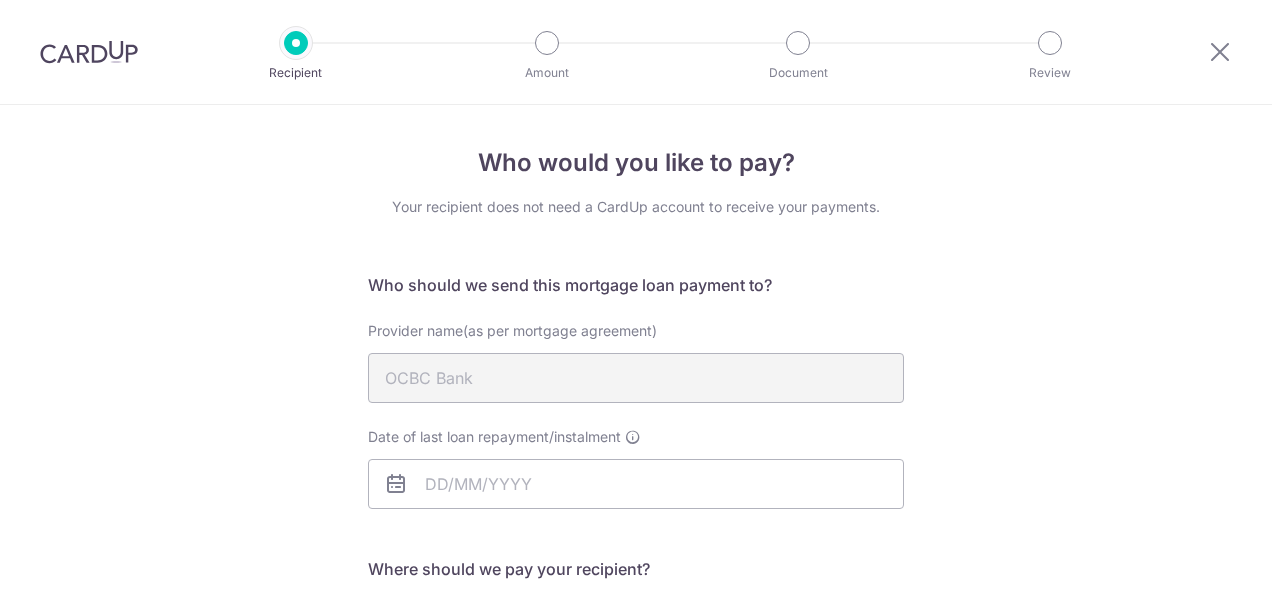 scroll, scrollTop: 0, scrollLeft: 0, axis: both 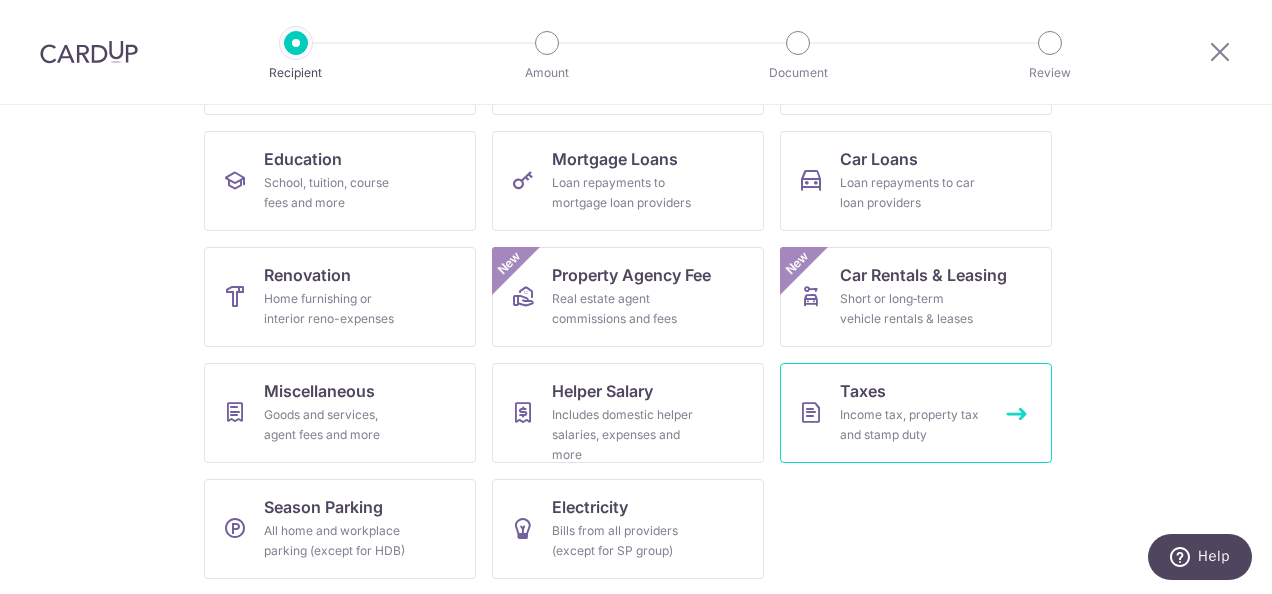 click on "Income tax, property tax and stamp duty" at bounding box center (912, 425) 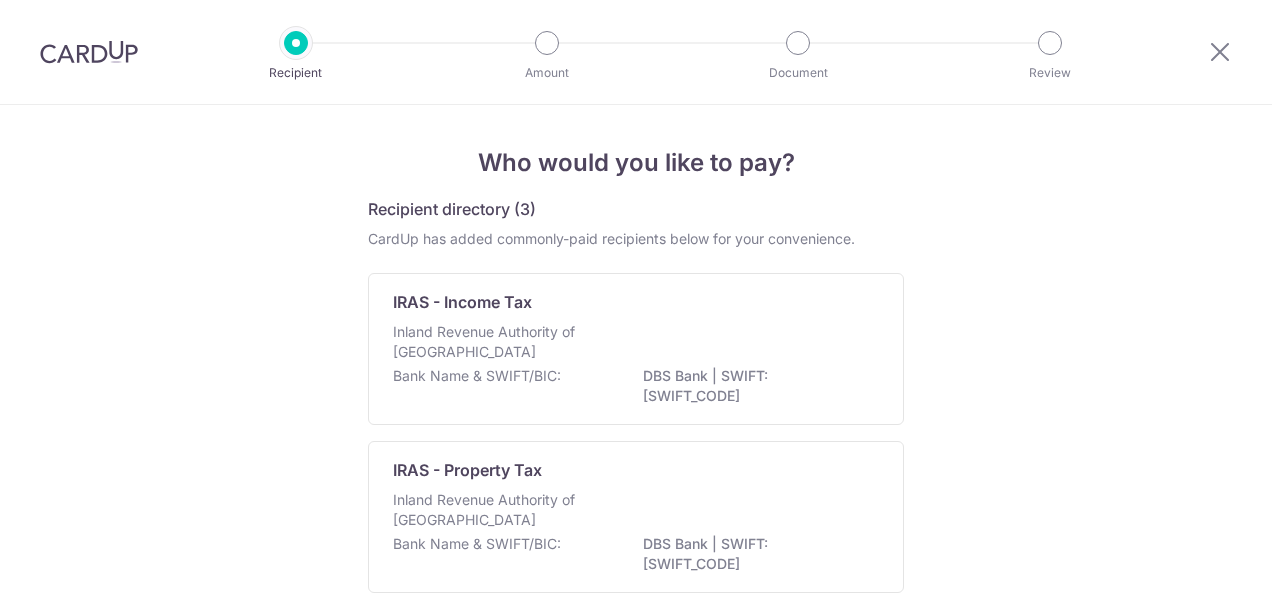 scroll, scrollTop: 0, scrollLeft: 0, axis: both 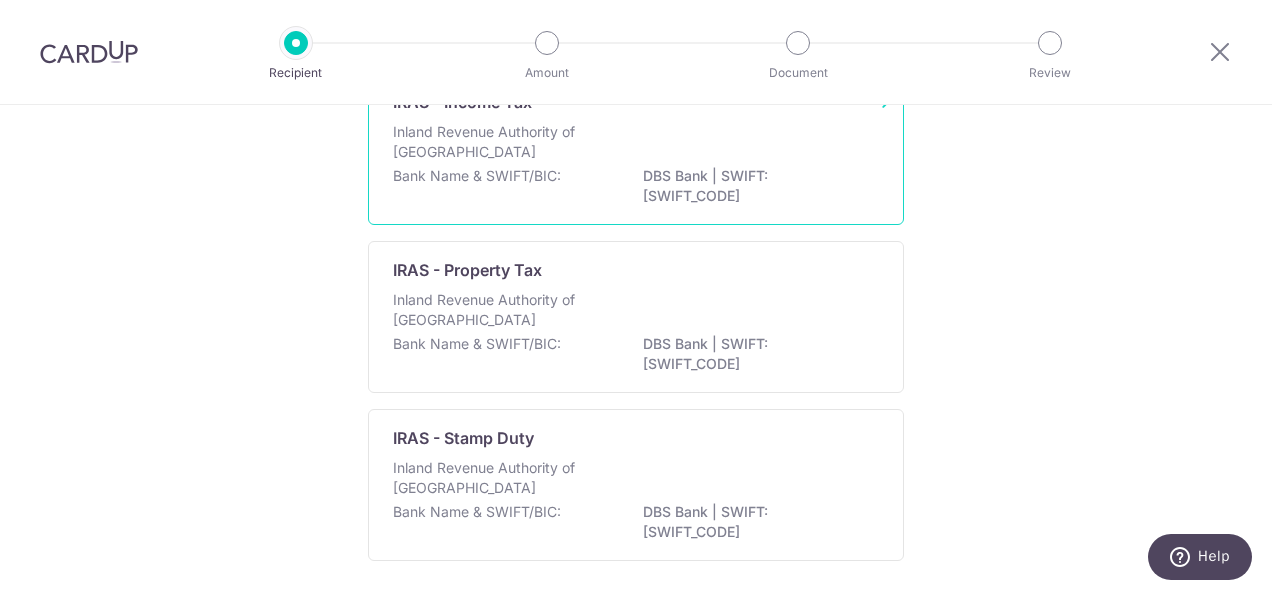 click on "Inland Revenue Authority of Singapore" at bounding box center [636, 144] 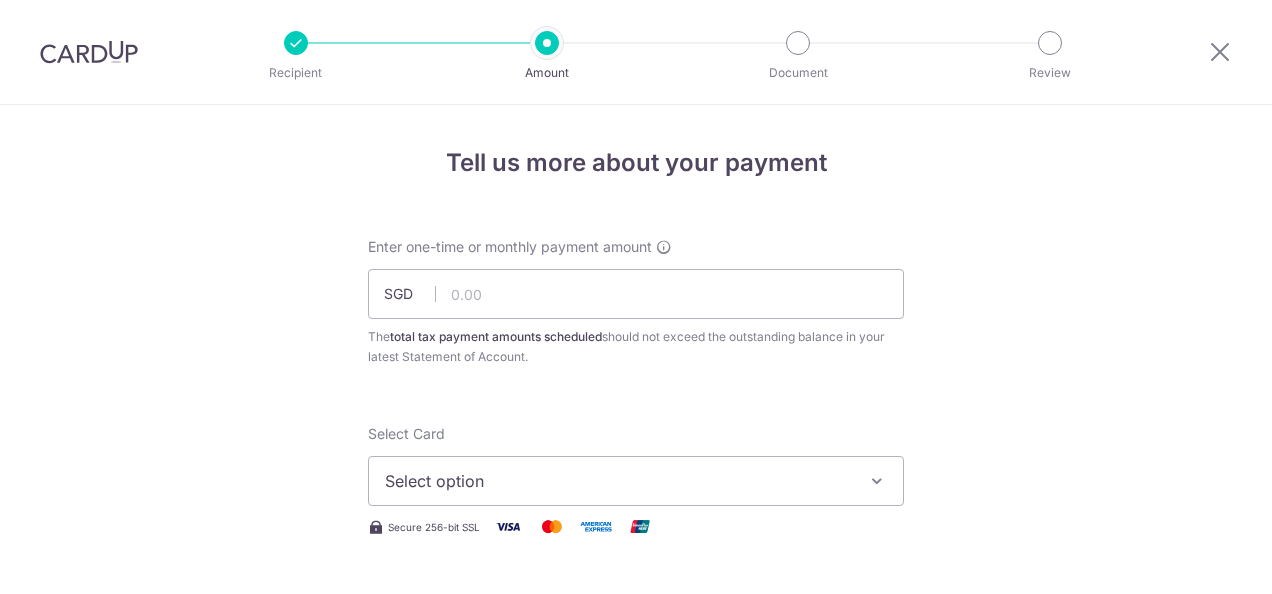 scroll, scrollTop: 0, scrollLeft: 0, axis: both 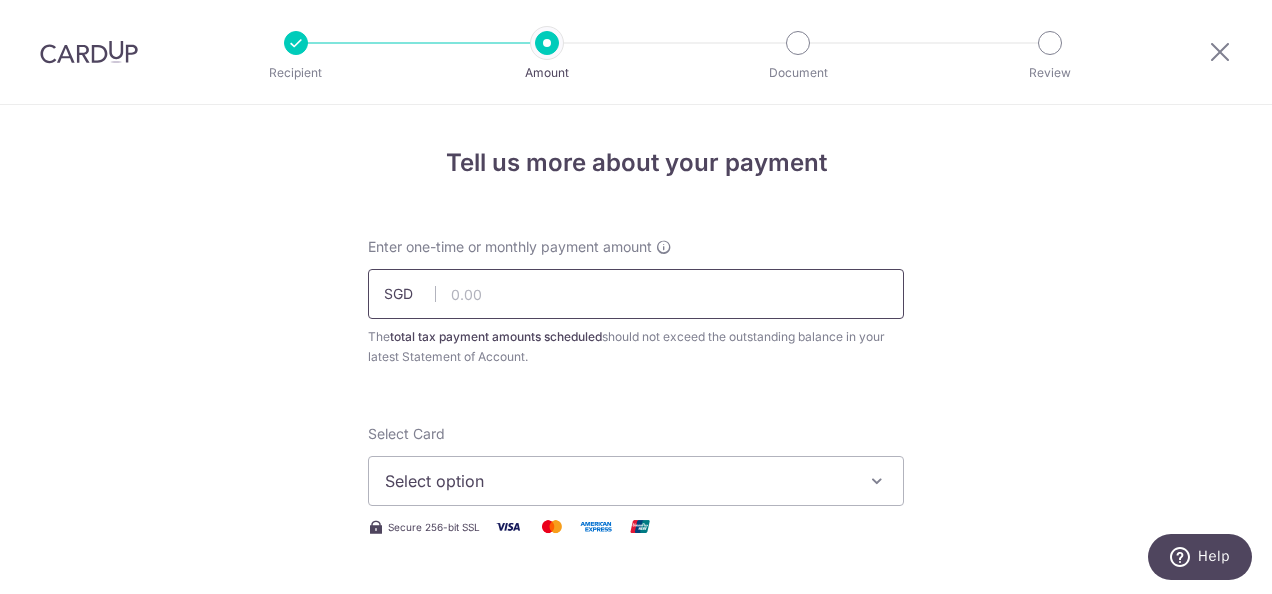 click at bounding box center (636, 294) 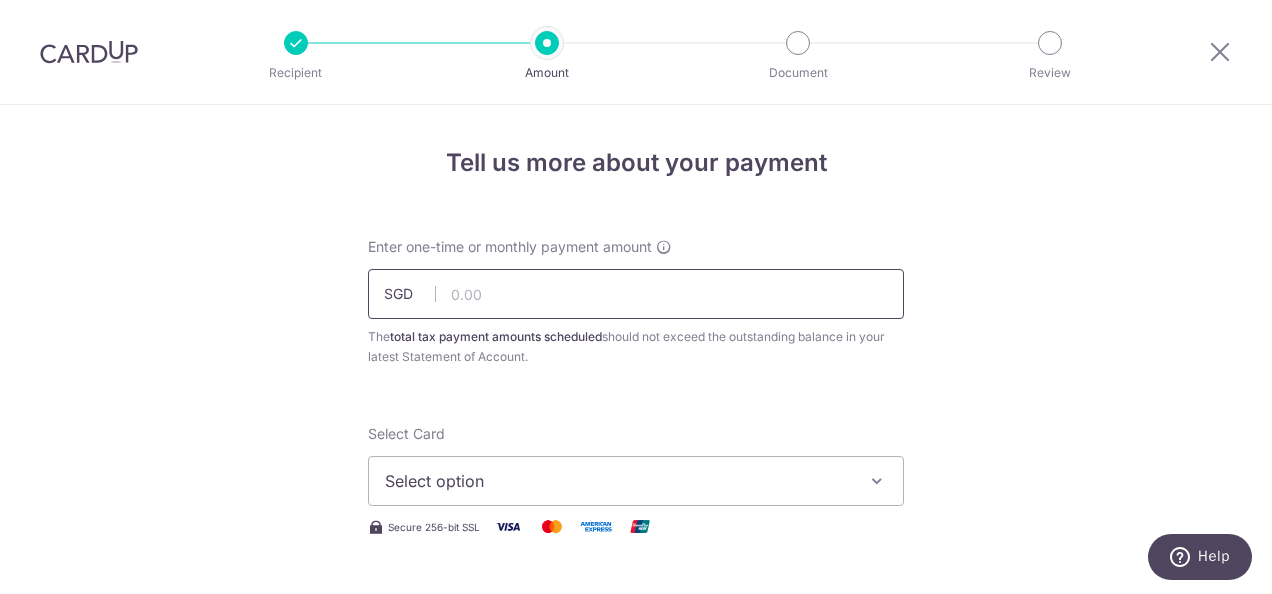 click at bounding box center [636, 294] 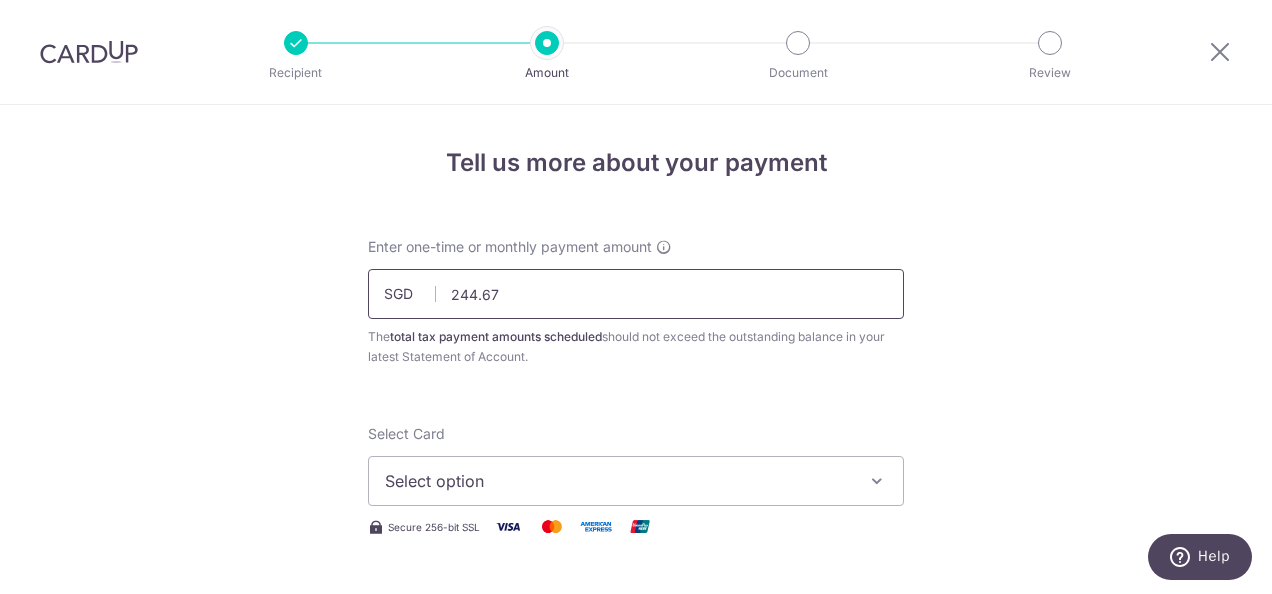 type on "244.67" 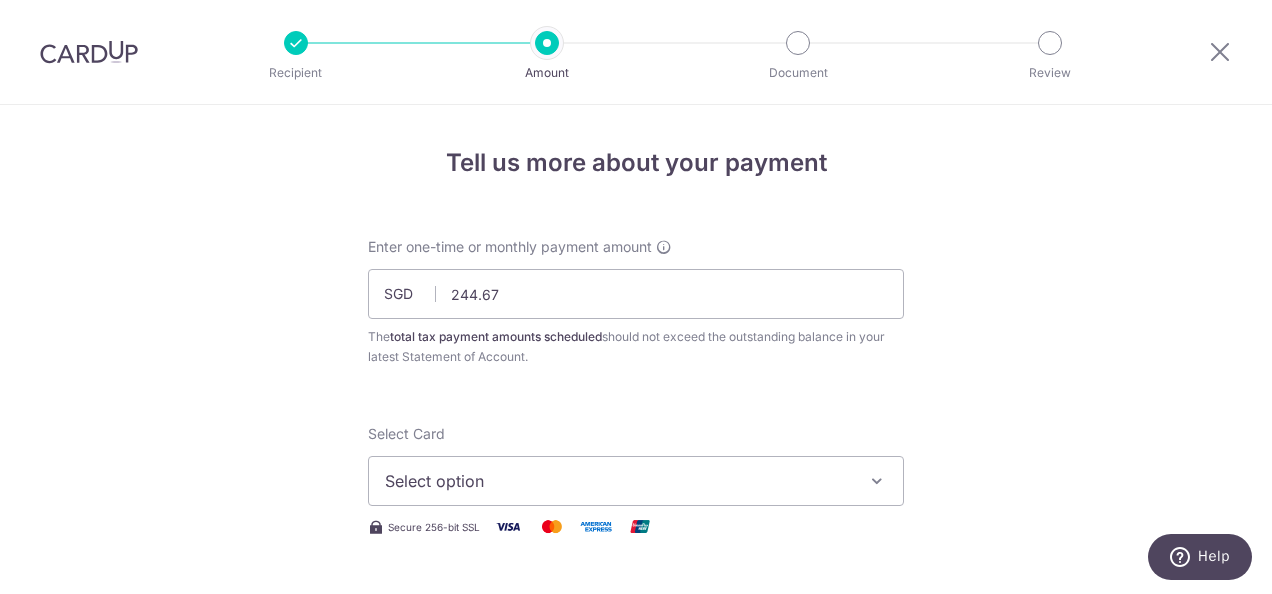 type 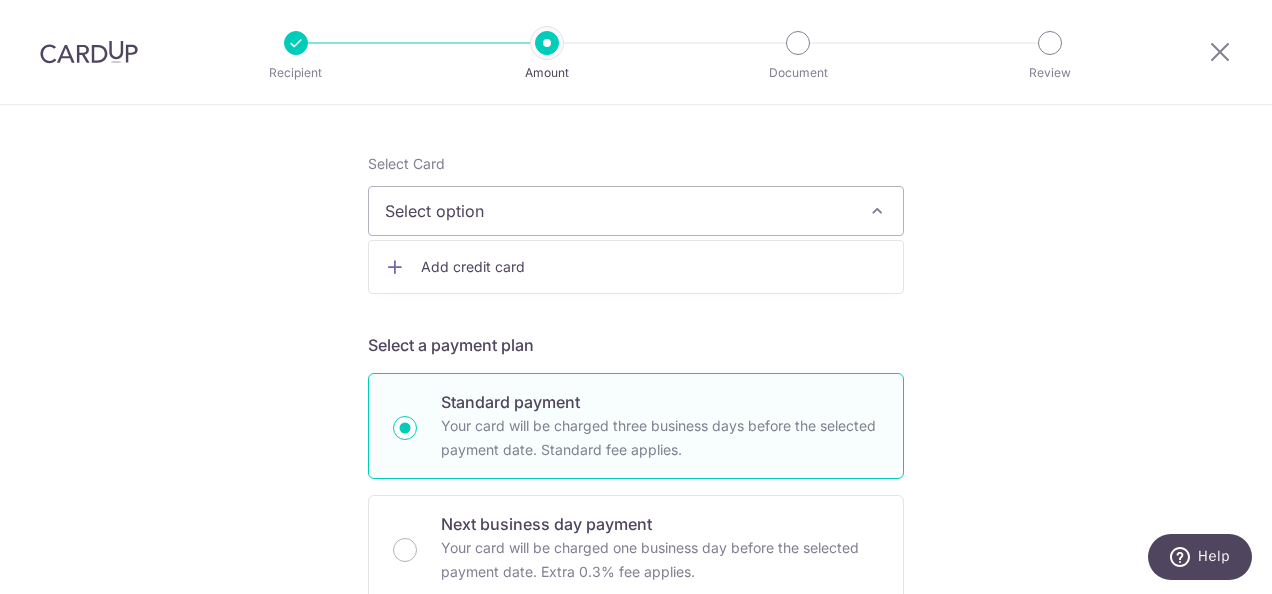 scroll, scrollTop: 300, scrollLeft: 0, axis: vertical 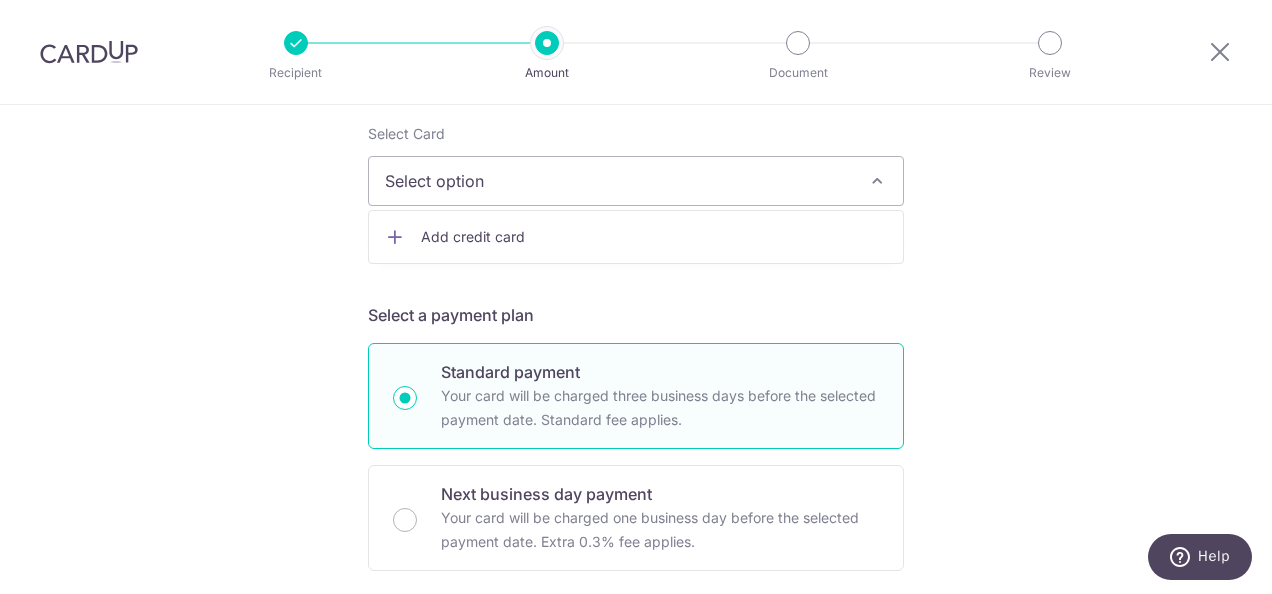 click on "Add credit card" at bounding box center (654, 237) 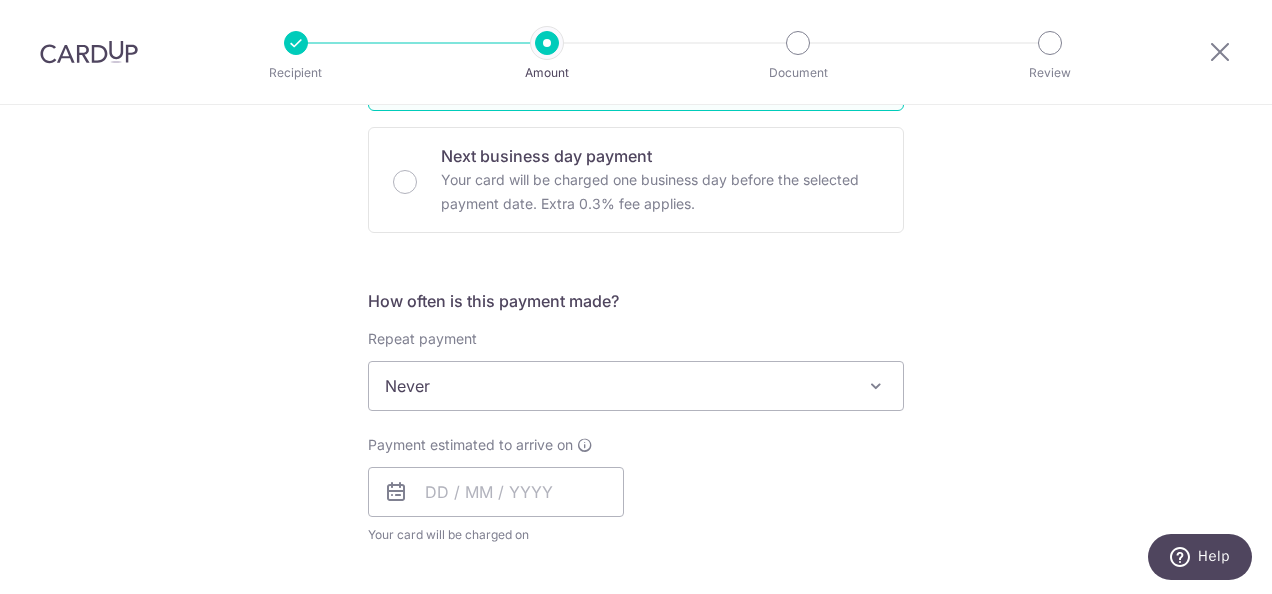scroll, scrollTop: 1200, scrollLeft: 0, axis: vertical 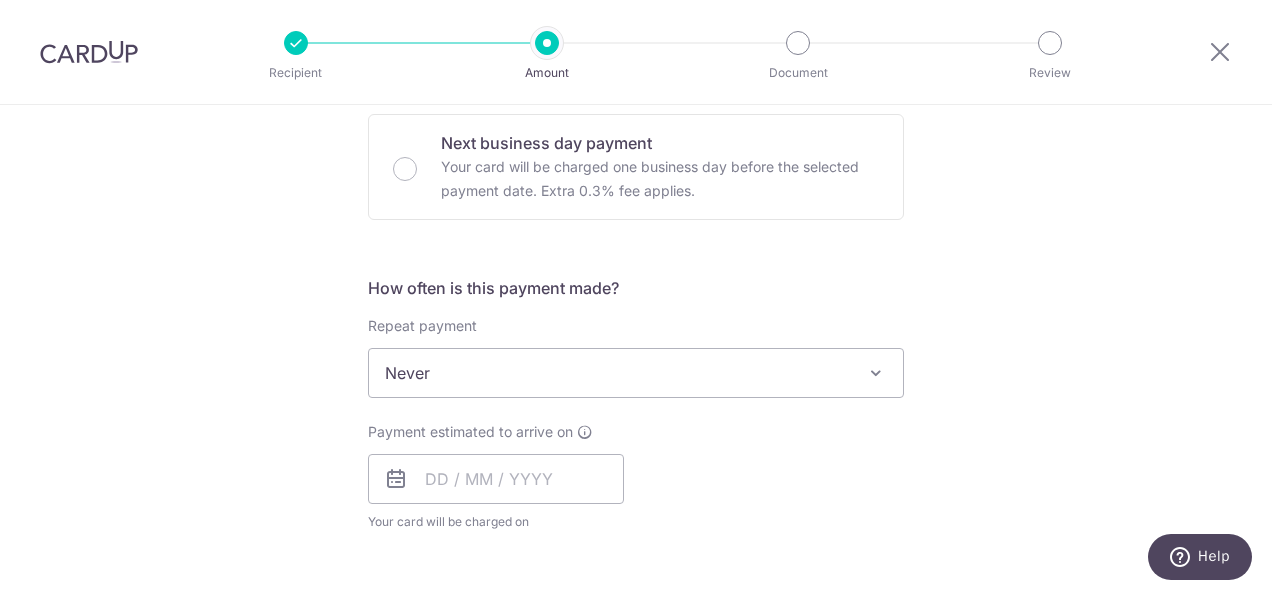 click on "Never" at bounding box center [636, 373] 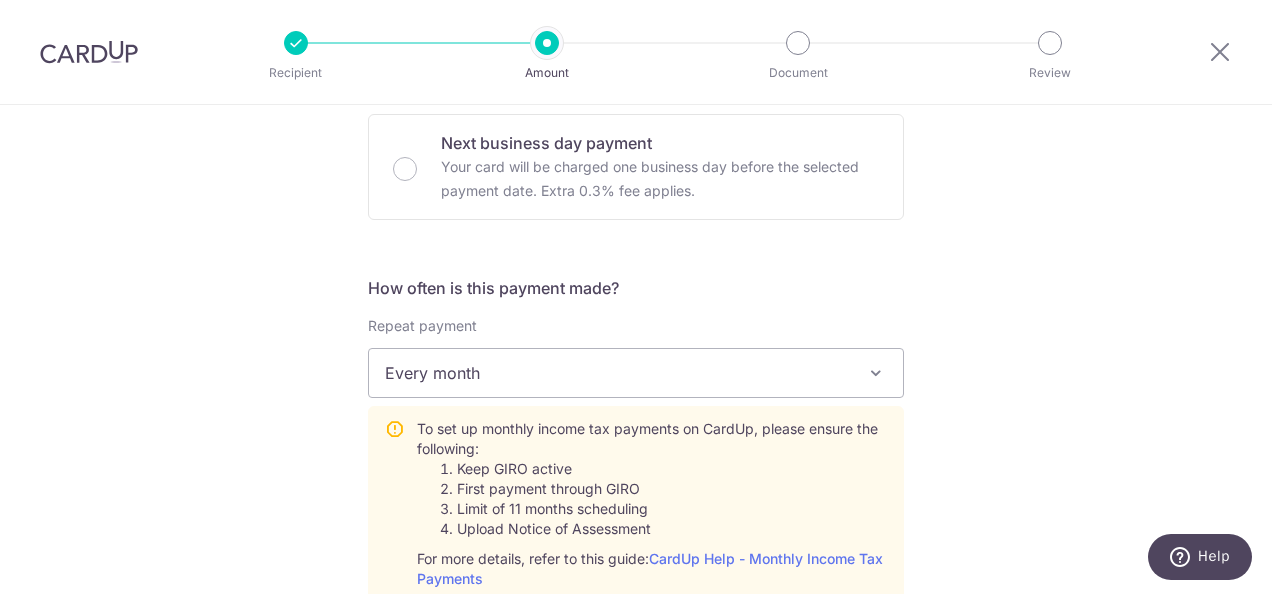 select on "3" 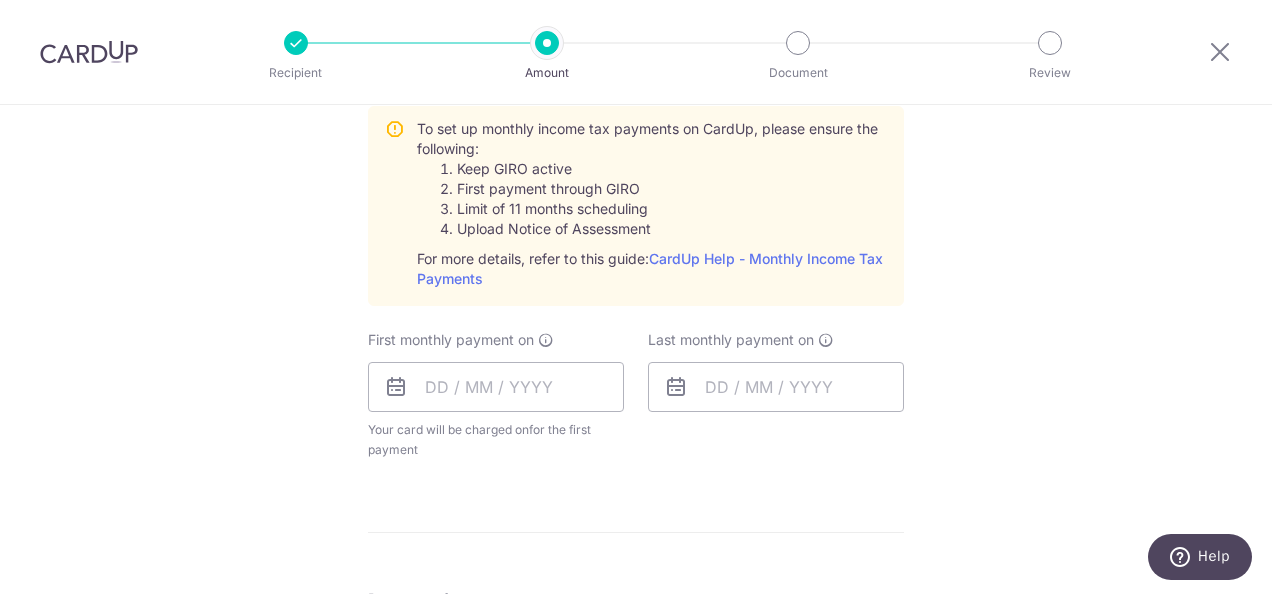 scroll, scrollTop: 1400, scrollLeft: 0, axis: vertical 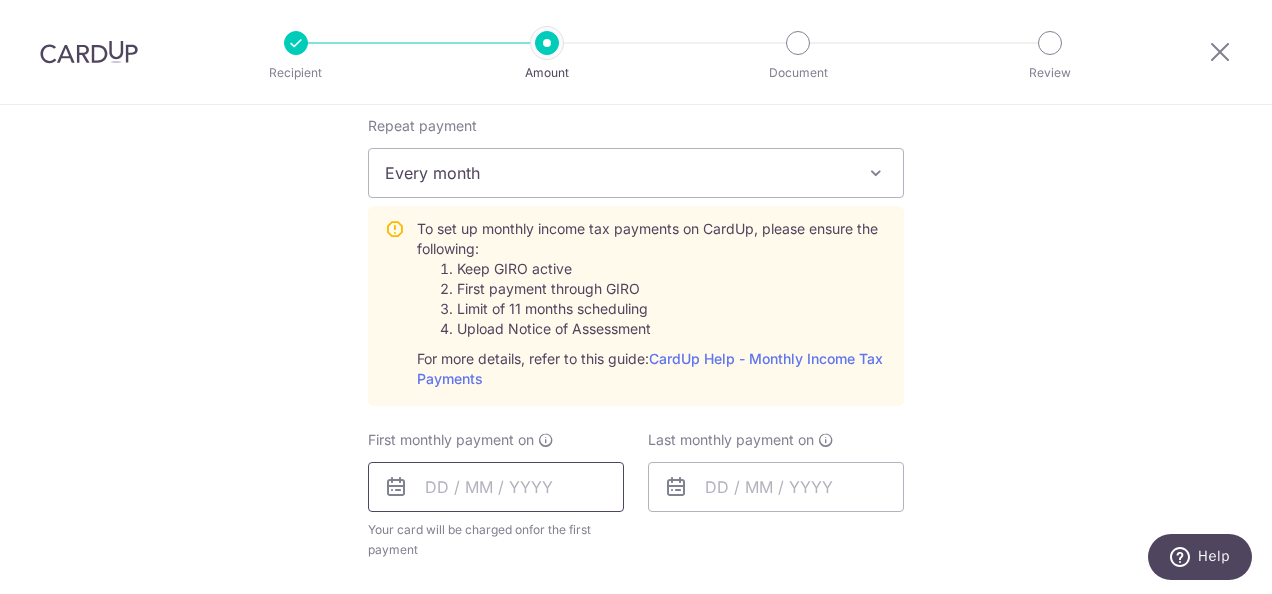 click at bounding box center (496, 487) 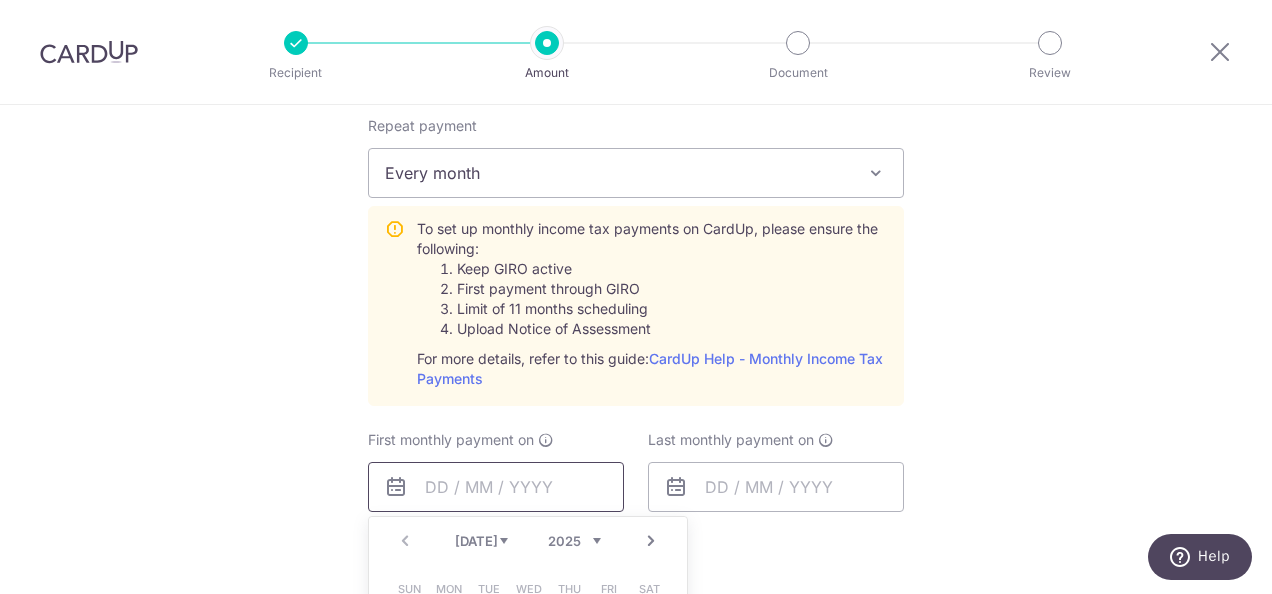 click at bounding box center [496, 487] 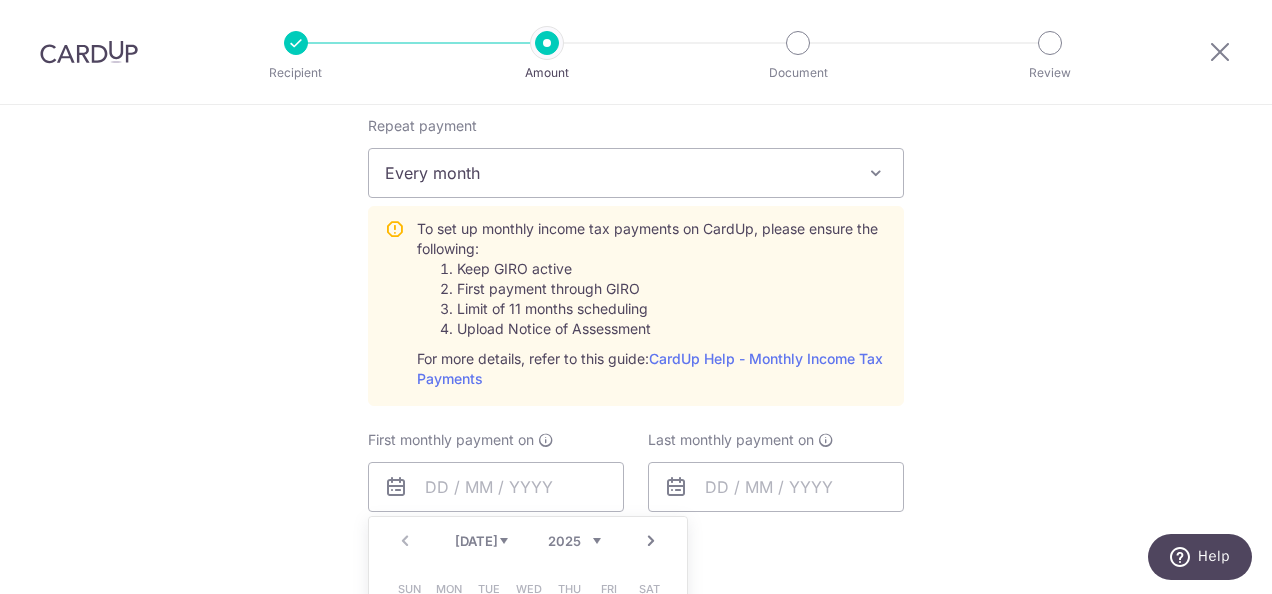 click on "Tell us more about your payment
Enter one-time or monthly payment amount
SGD
244.67
244.67
The  total tax payment amounts scheduled  should not exceed the outstanding balance in your latest Statement of Account.
Select Card
Add new card
Add credit card
Secure 256-bit SSL
Text
New card details
Card" at bounding box center [636, 22] 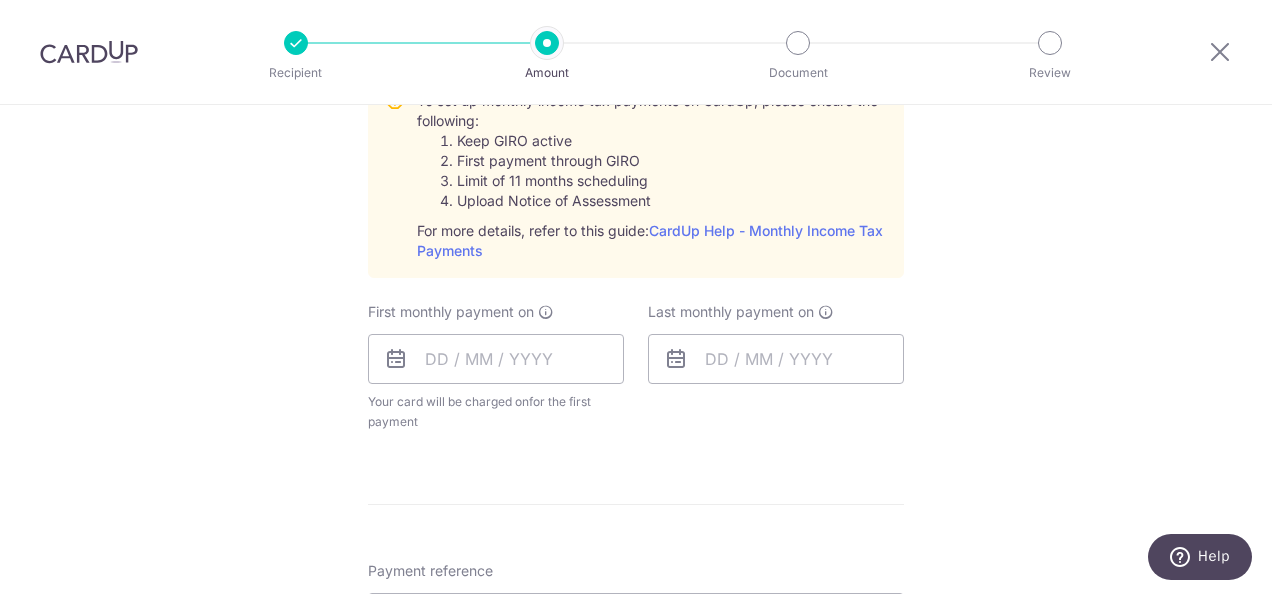 scroll, scrollTop: 1600, scrollLeft: 0, axis: vertical 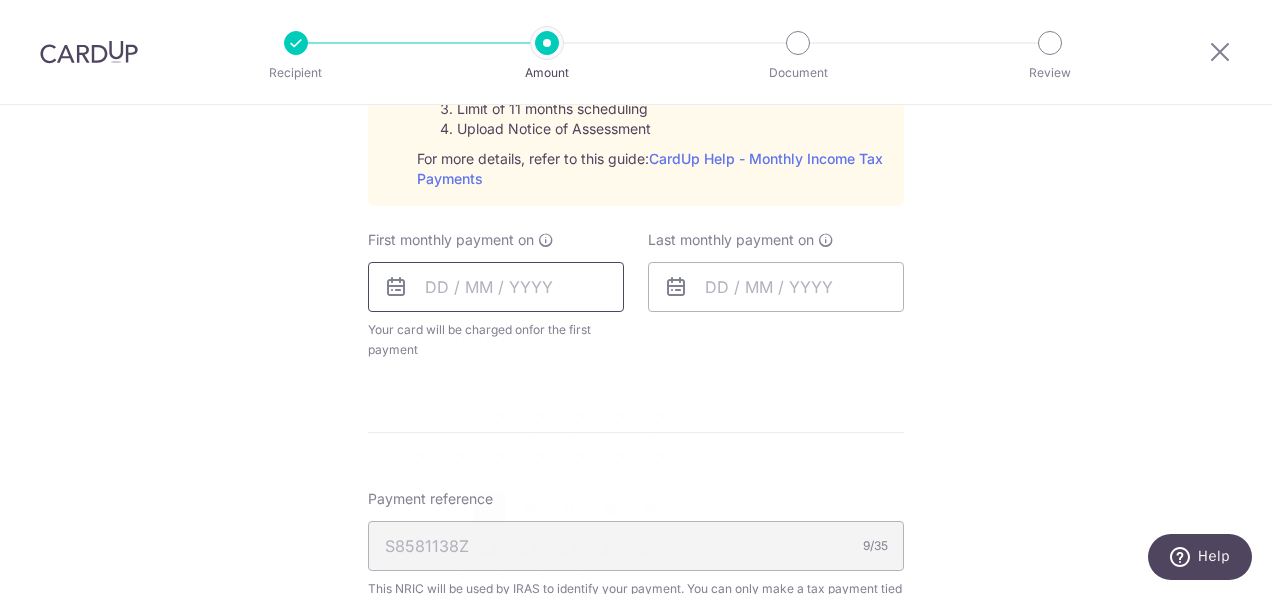 click at bounding box center [496, 287] 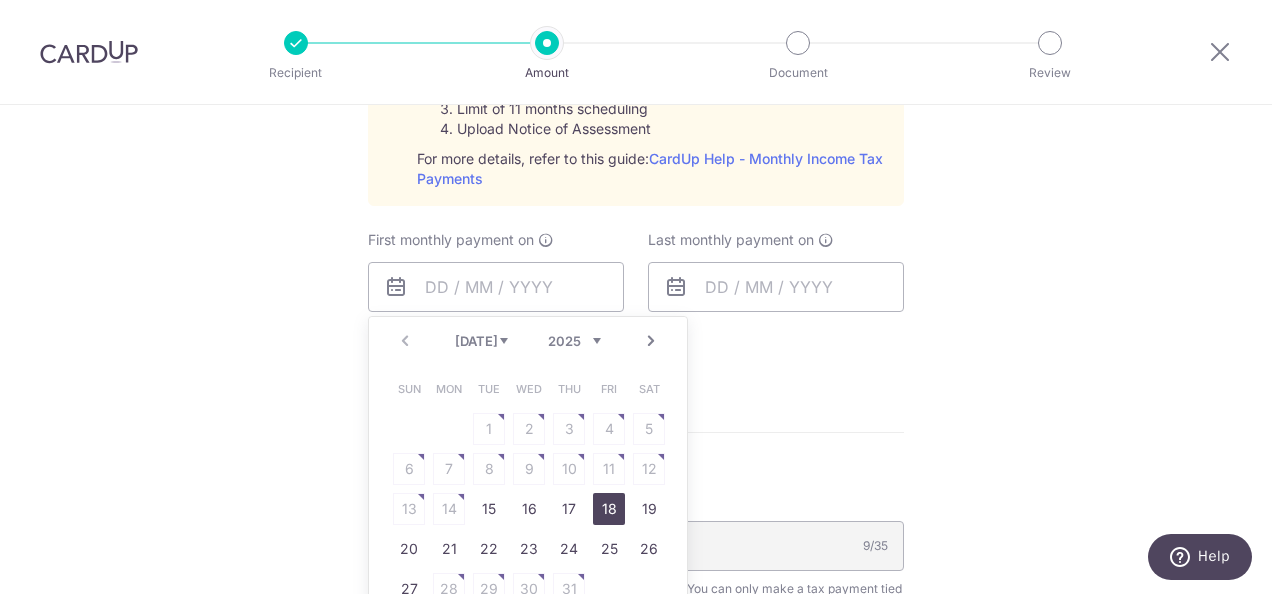 click on "18" at bounding box center (609, 509) 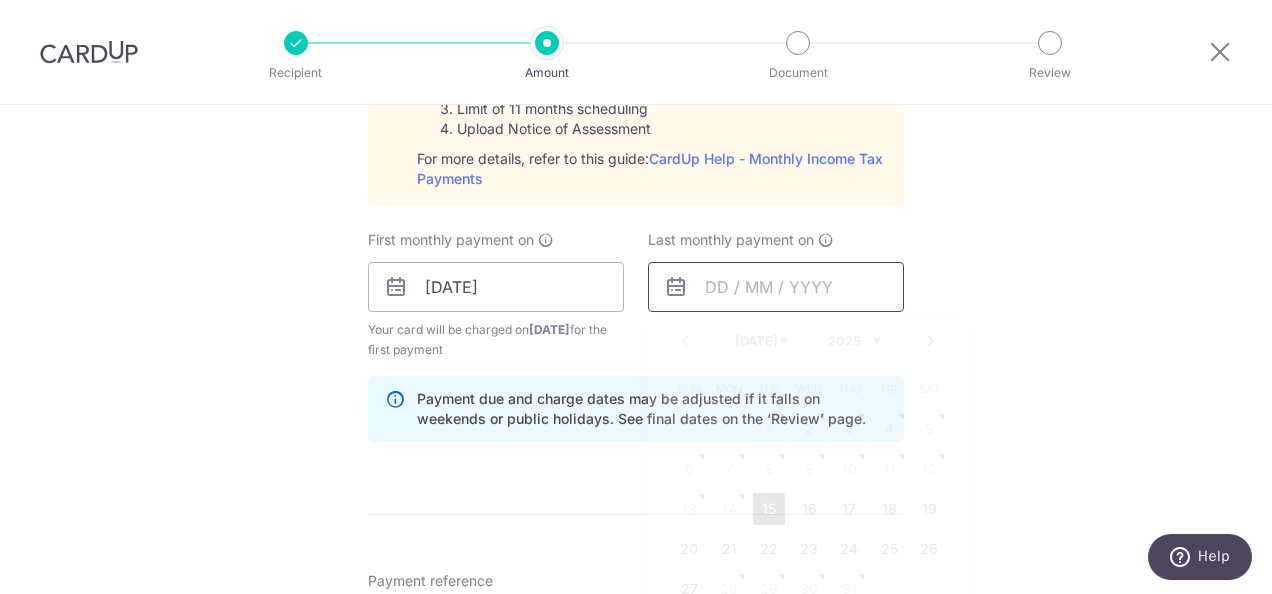 click at bounding box center [776, 287] 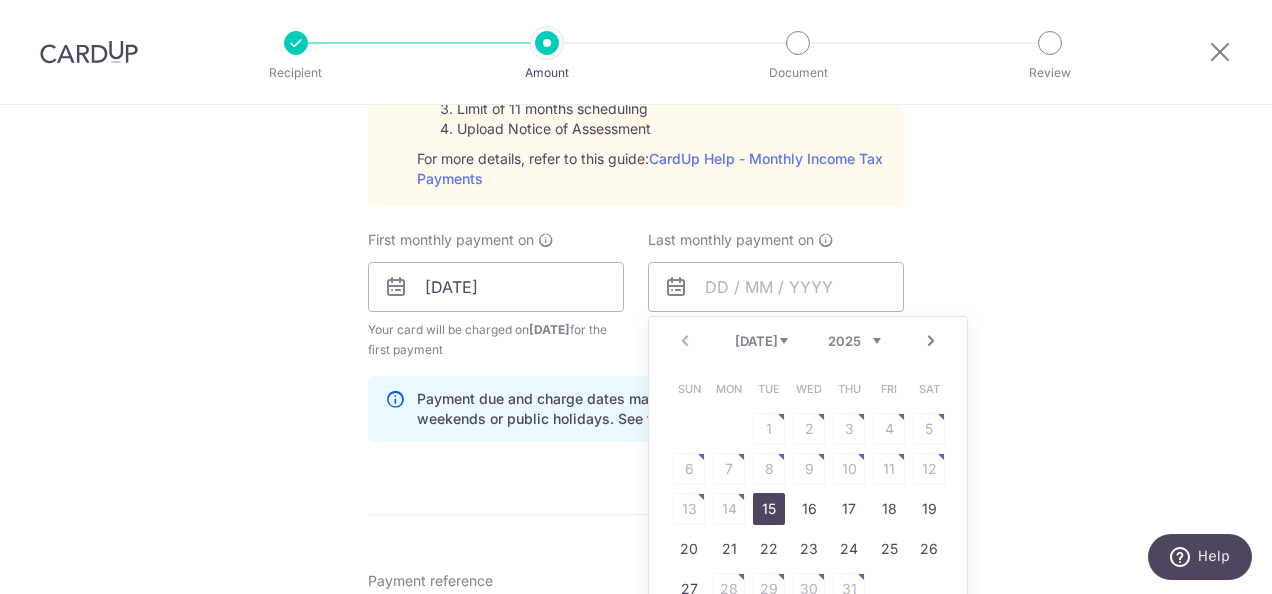 click on "Prev Next Jul Aug Sep Oct Nov Dec 2025 2026" at bounding box center (808, 341) 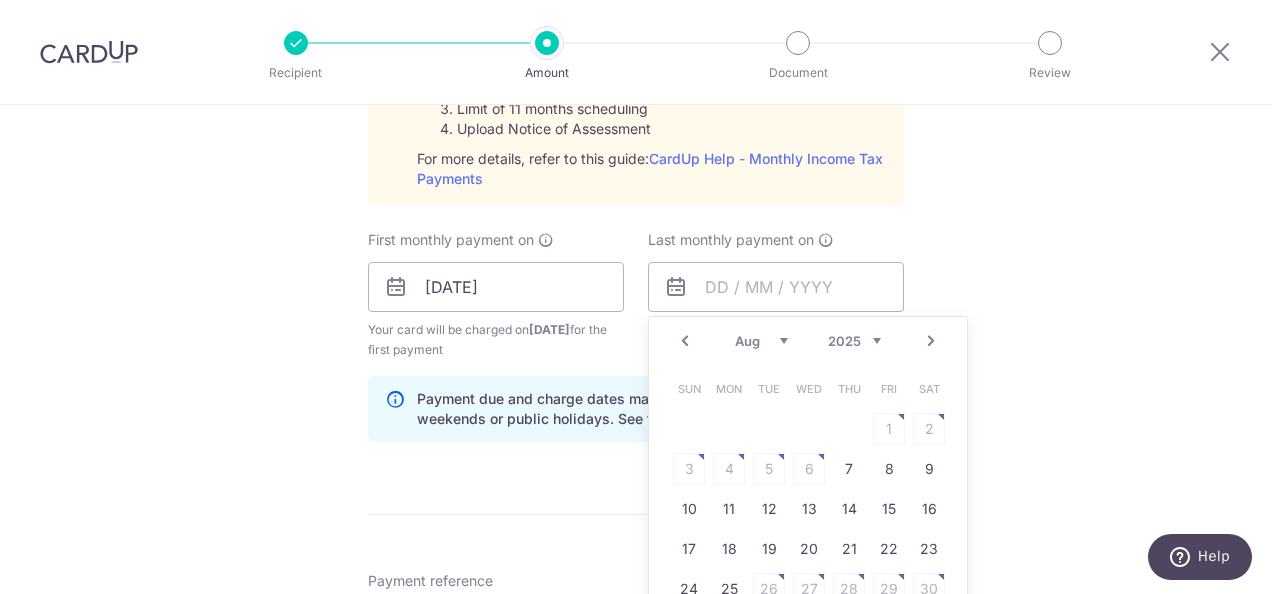 click on "Next" at bounding box center (931, 341) 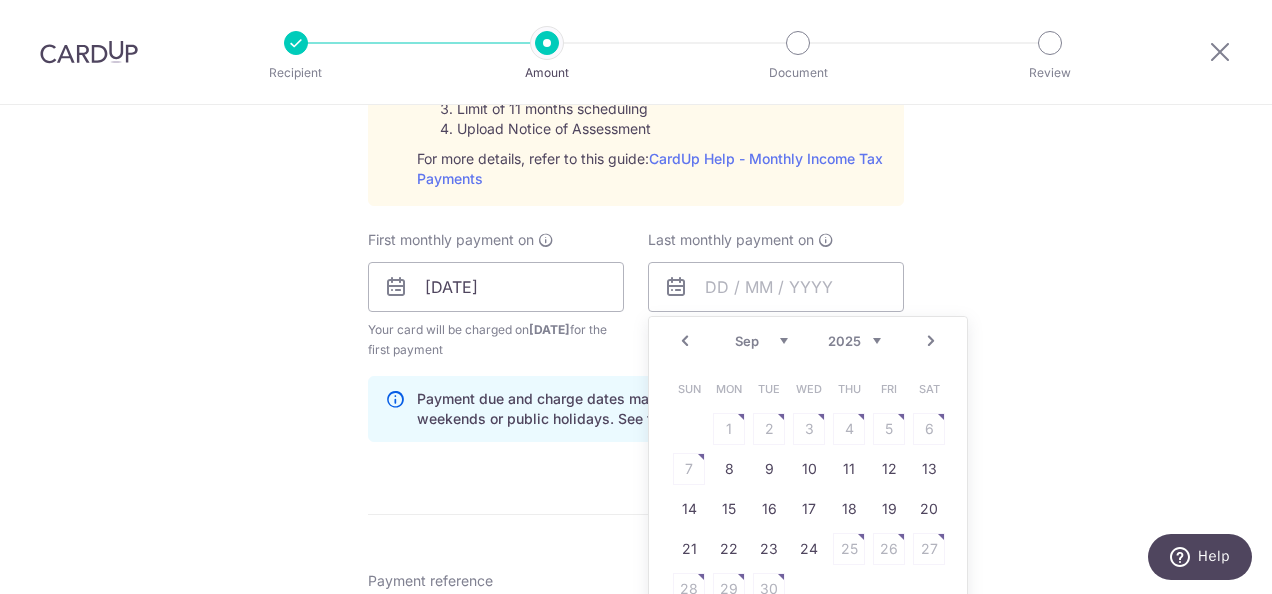 click on "Next" at bounding box center [931, 341] 